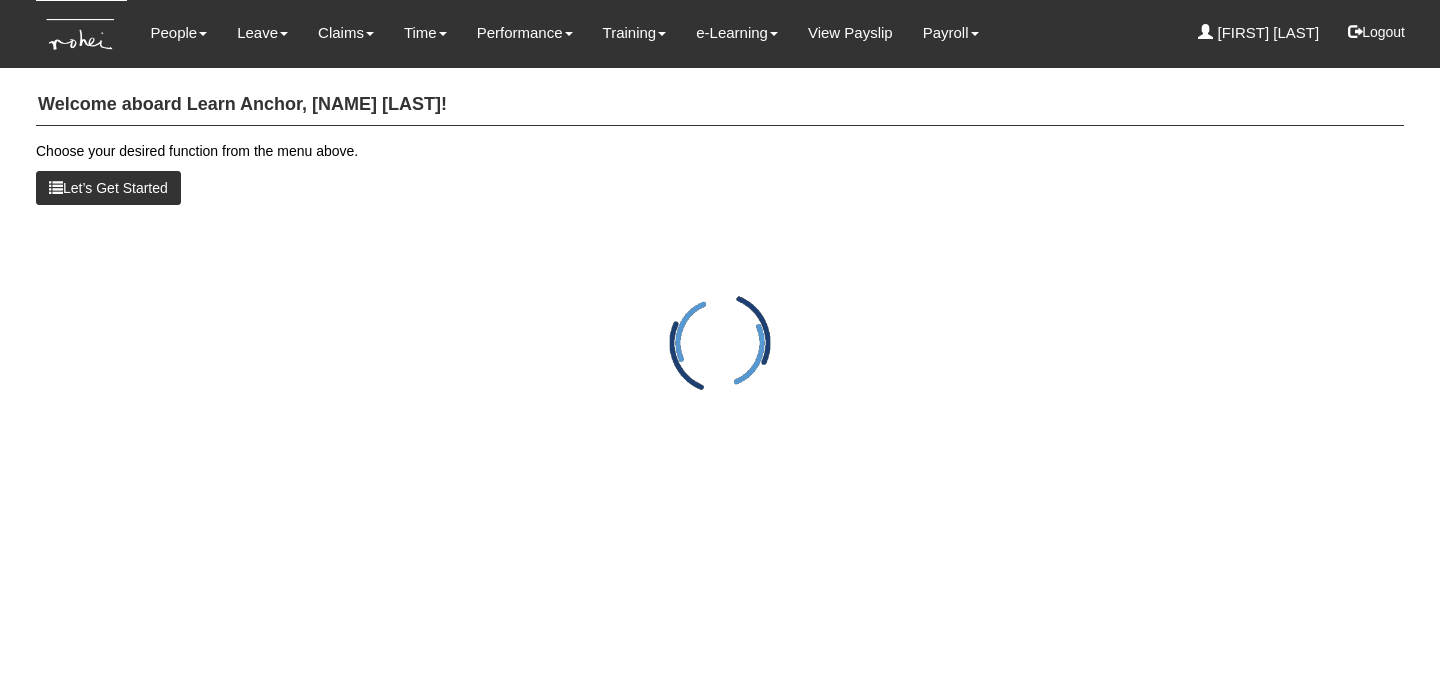 scroll, scrollTop: 0, scrollLeft: 0, axis: both 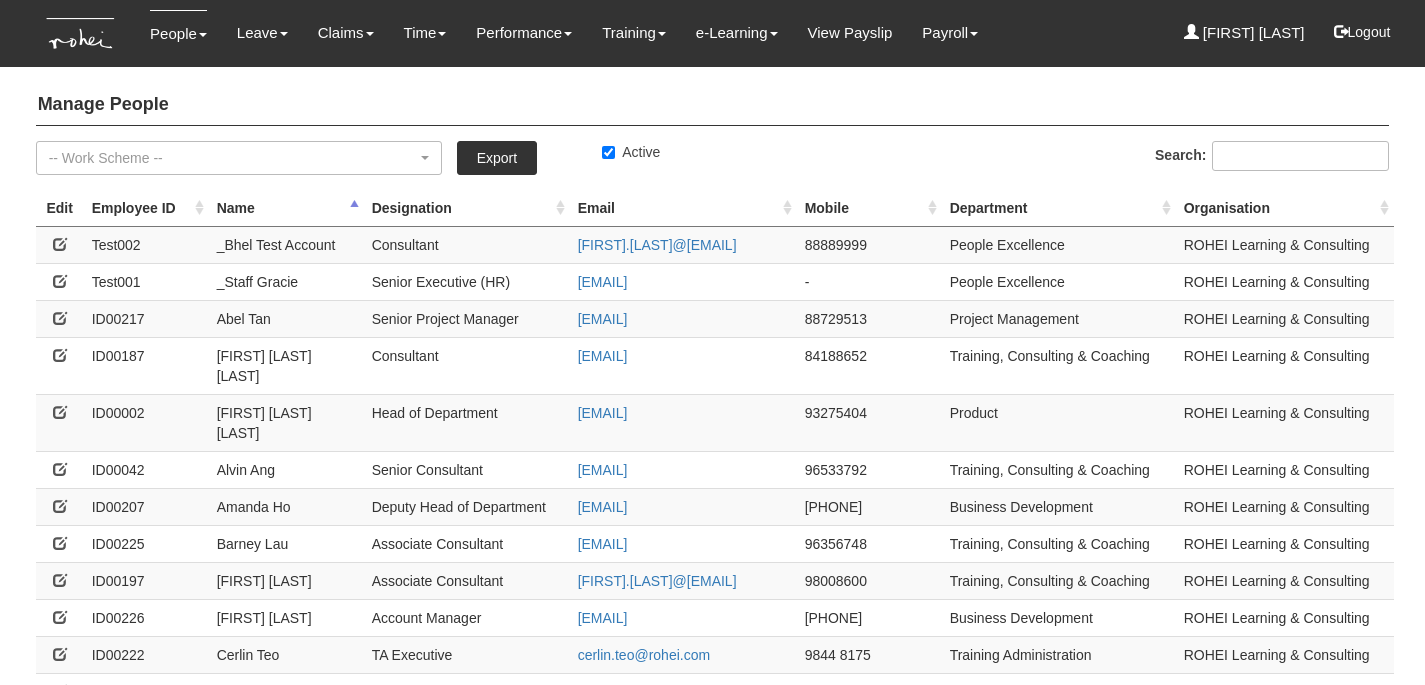 select on "50" 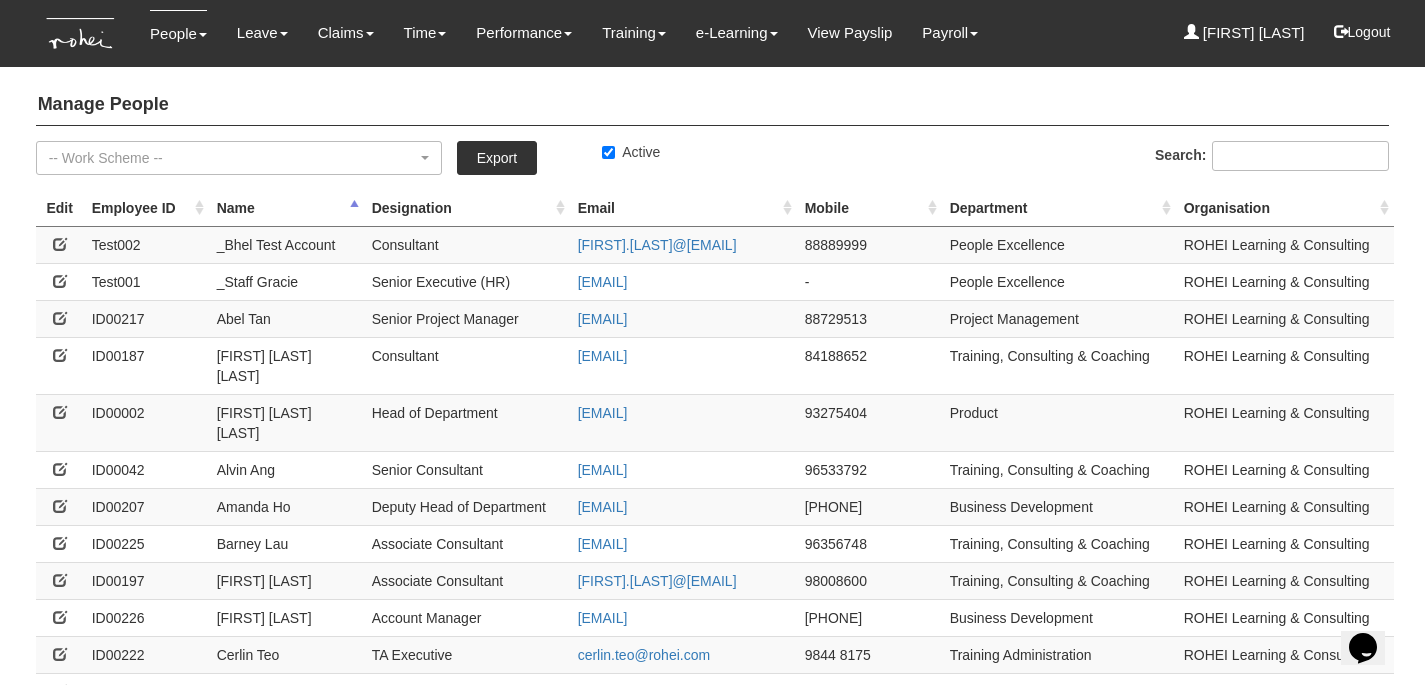 scroll, scrollTop: 0, scrollLeft: 0, axis: both 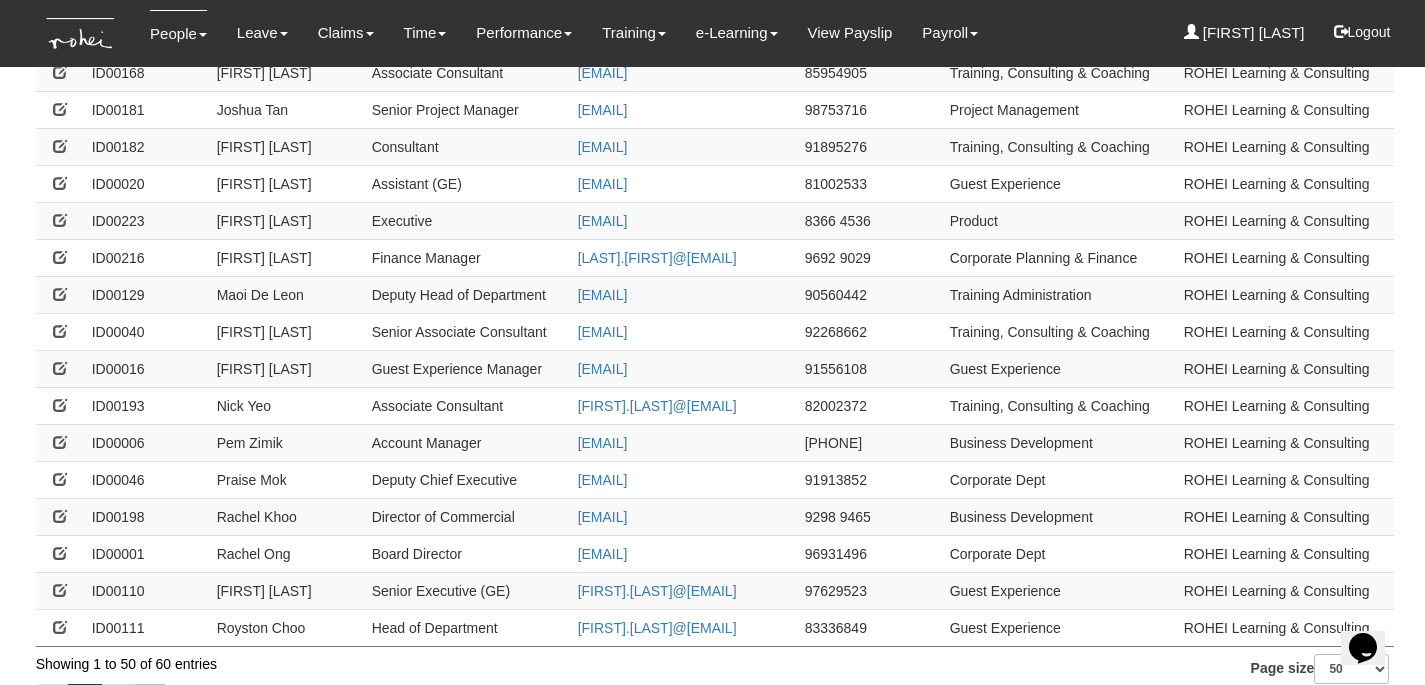 click on "2" at bounding box center (118, 701) 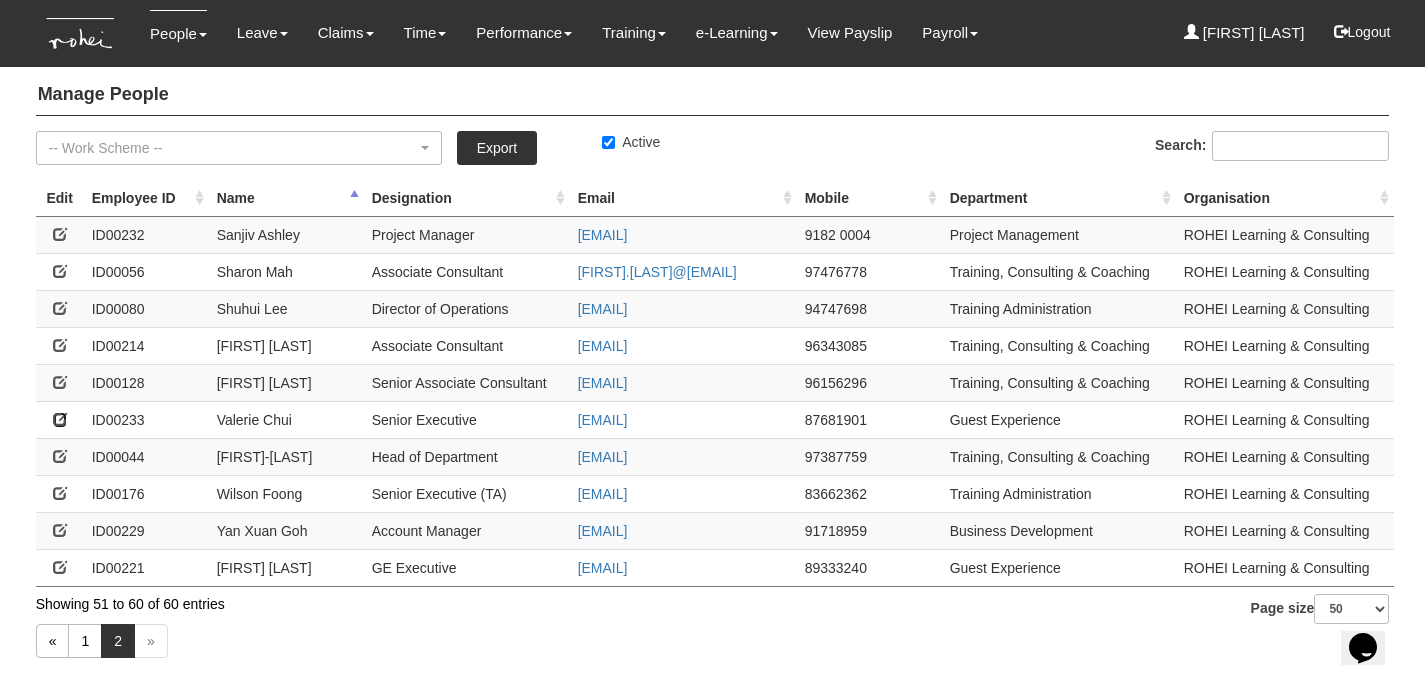 click at bounding box center [60, 419] 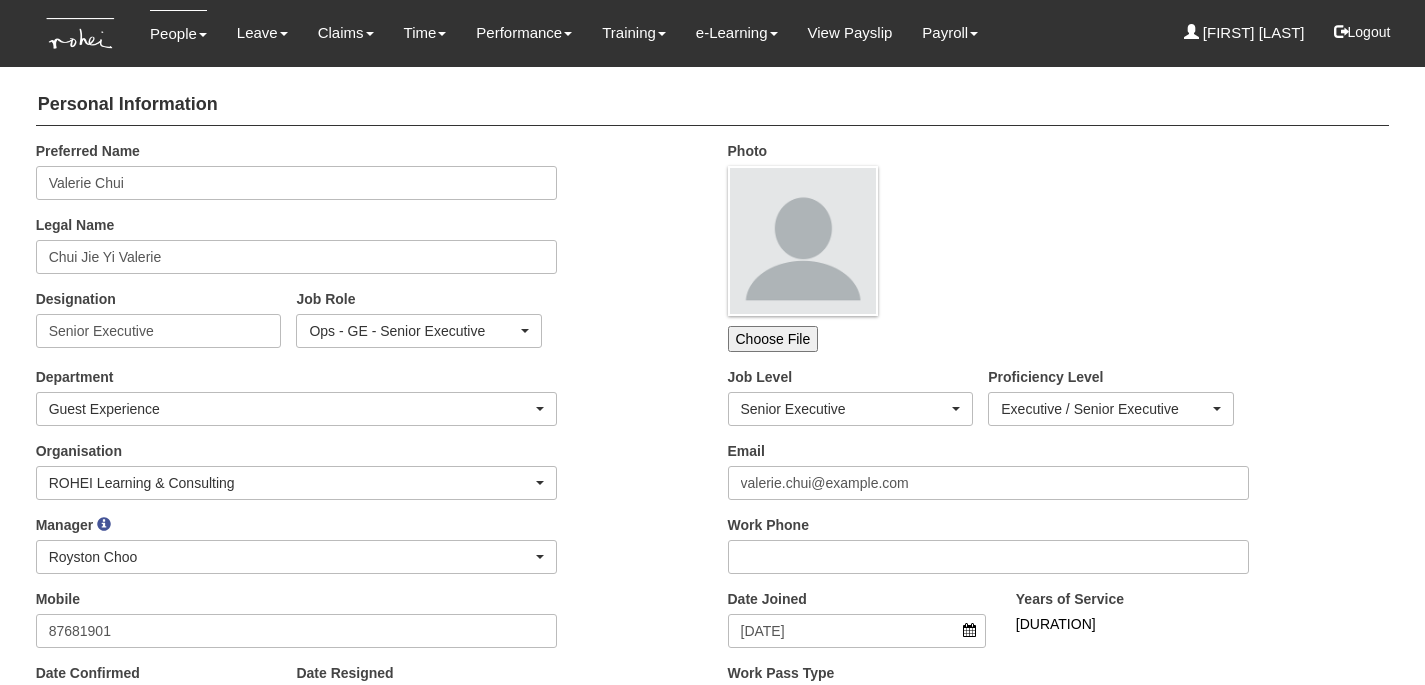 scroll, scrollTop: 0, scrollLeft: 0, axis: both 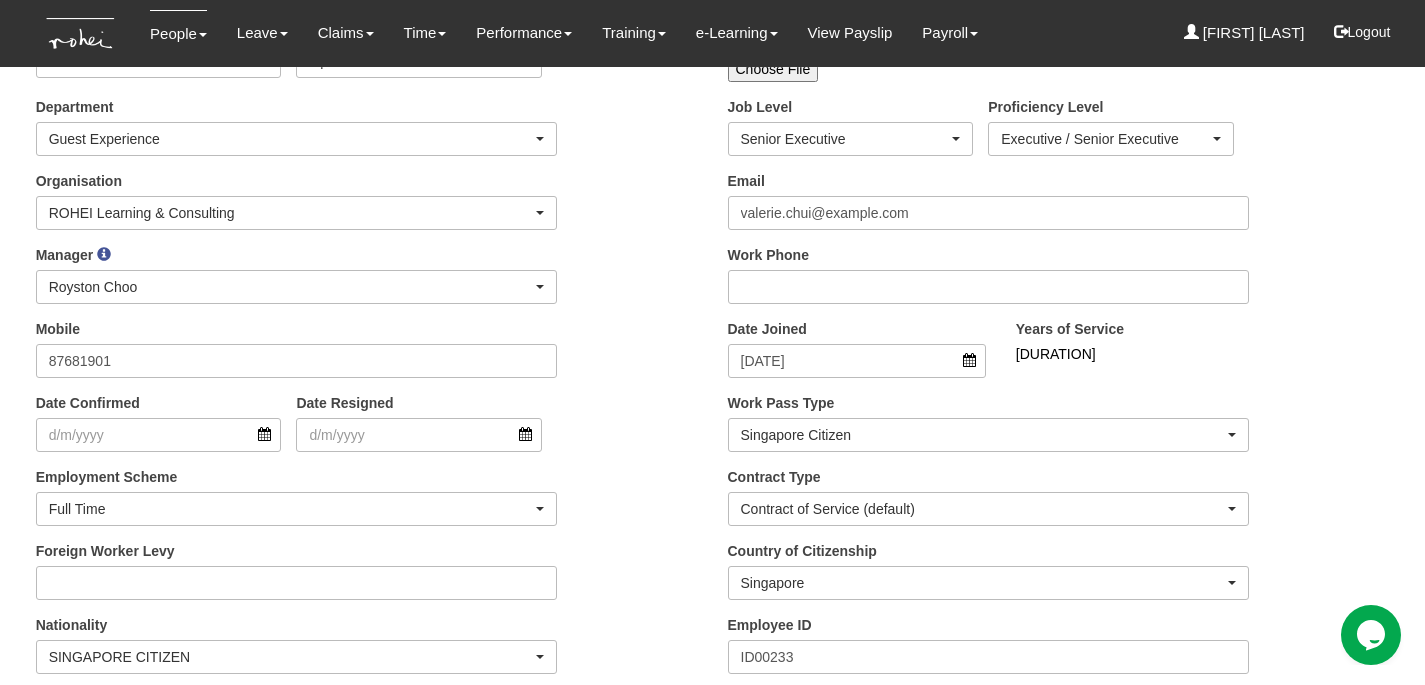click on "Organisation
ROHEI Learning & Consulting
ROHEI Learning & Consulting" at bounding box center (367, 208) 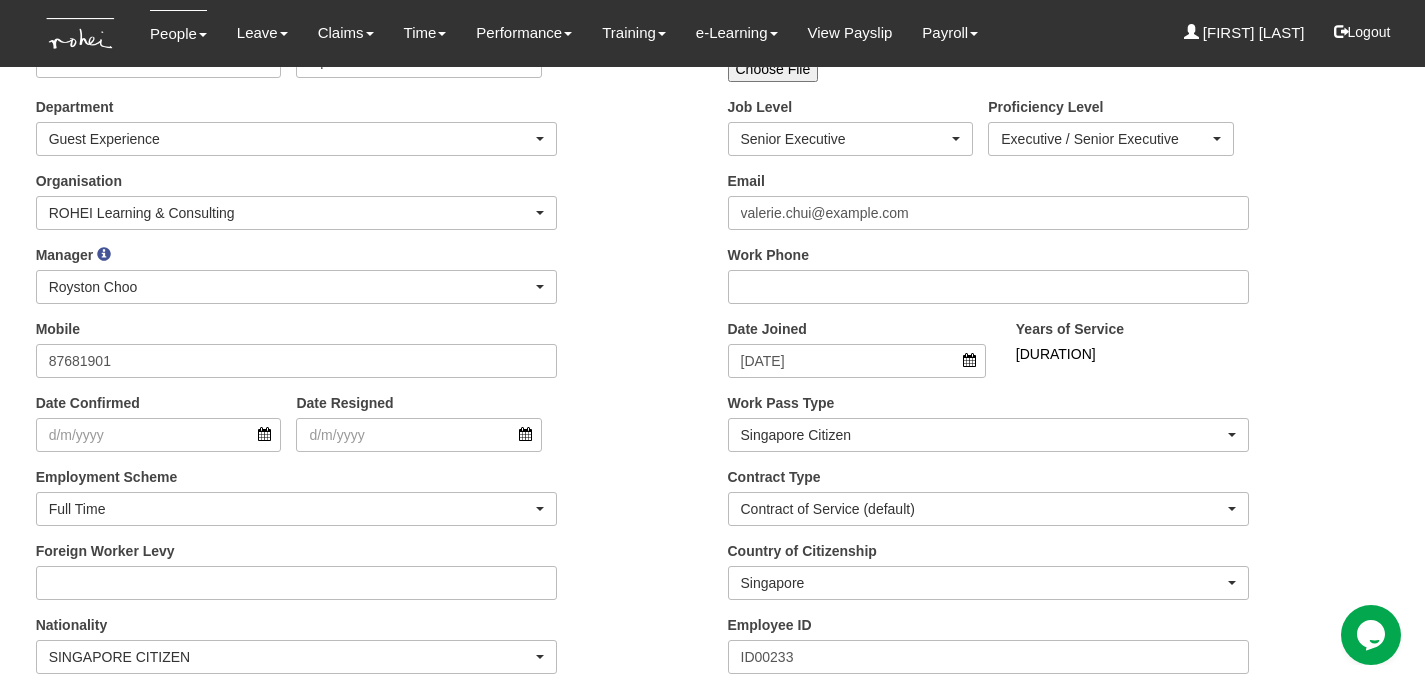 click on "Manager
_Staff Gracie
Abel Tan
Aline Eustaquio Low
Amanda Ho
Claribel Abadilla
Czarina Marifosque
Daniel Low
Denise Aragon
Denise Tan
Evelyn Lim
Grace Lim
Joel Mok
Joshua Tan
Maoi De Leon
Praise Mok
Rachel Khoo
Rachel Ong
Royston Choo
Sanjiv Ashley
Shuhui Lee
Wen-Wei Chiang
Royston Choo" at bounding box center (367, 282) 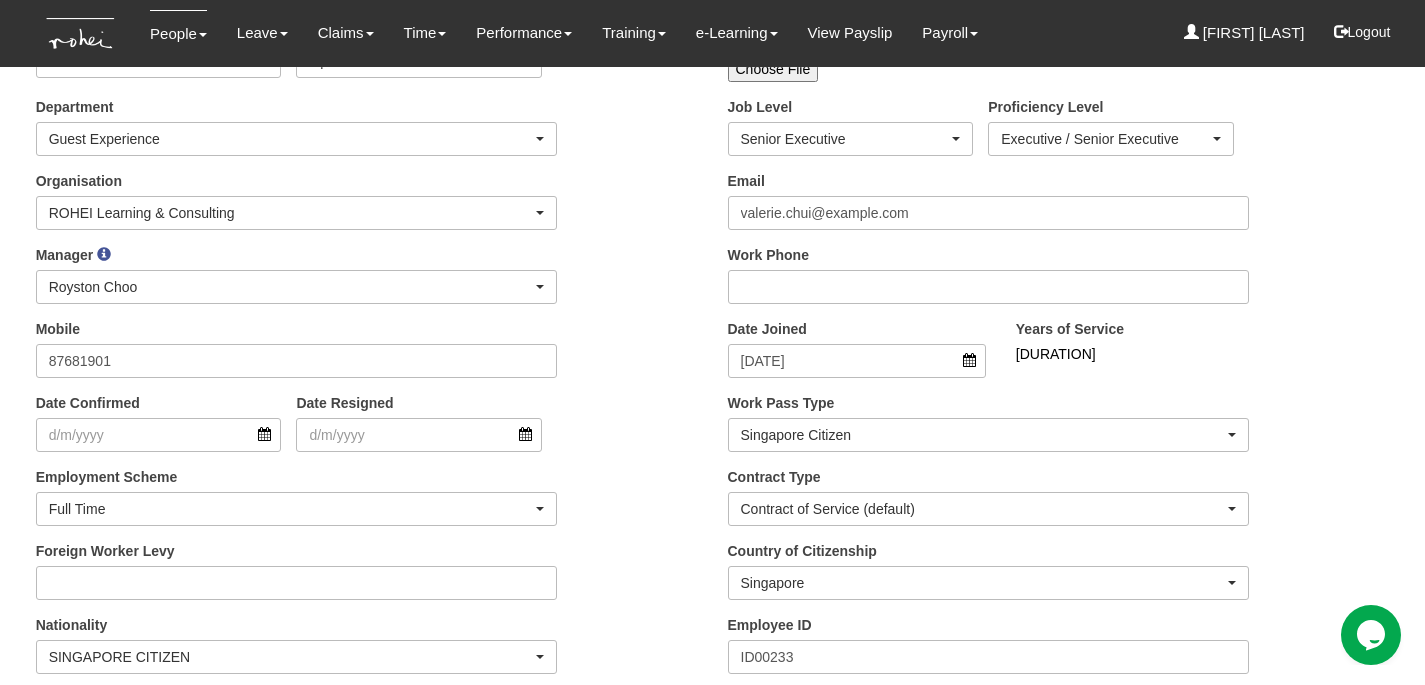 scroll, scrollTop: 0, scrollLeft: 0, axis: both 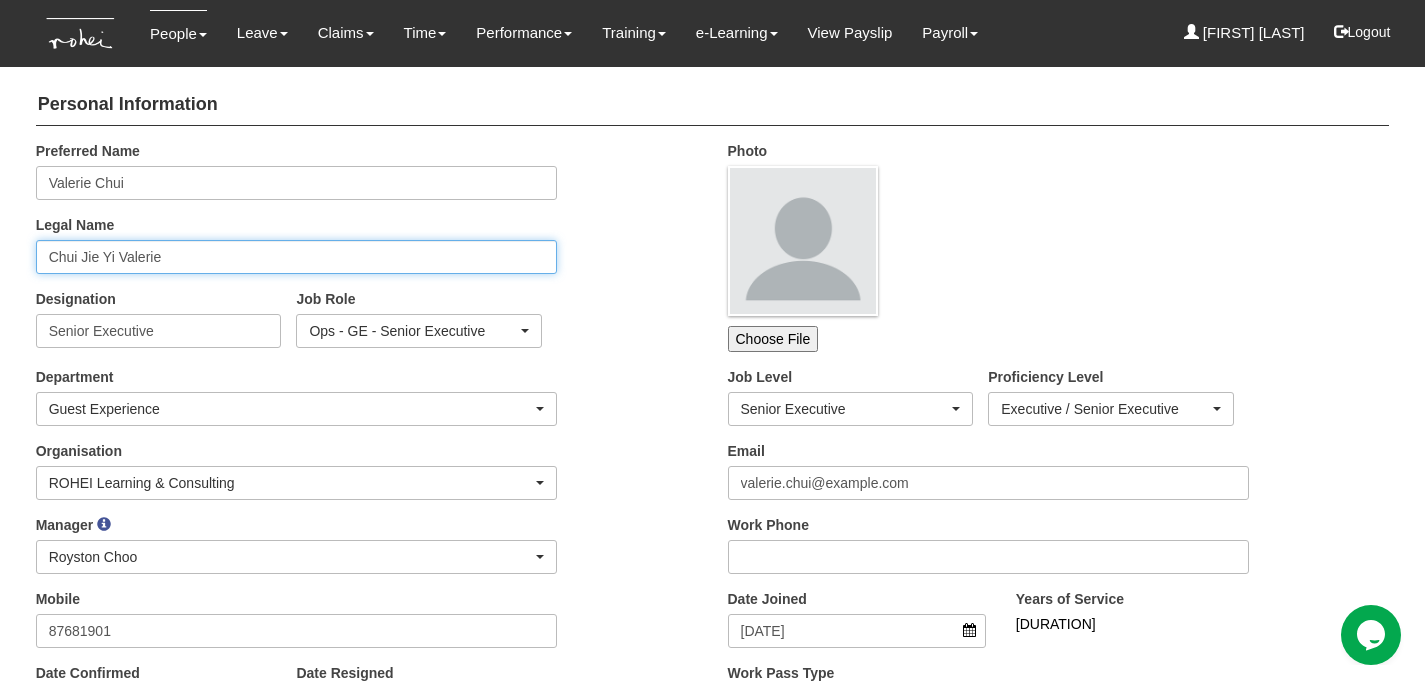 click on "Chui Jie Yi Valerie" at bounding box center (297, 257) 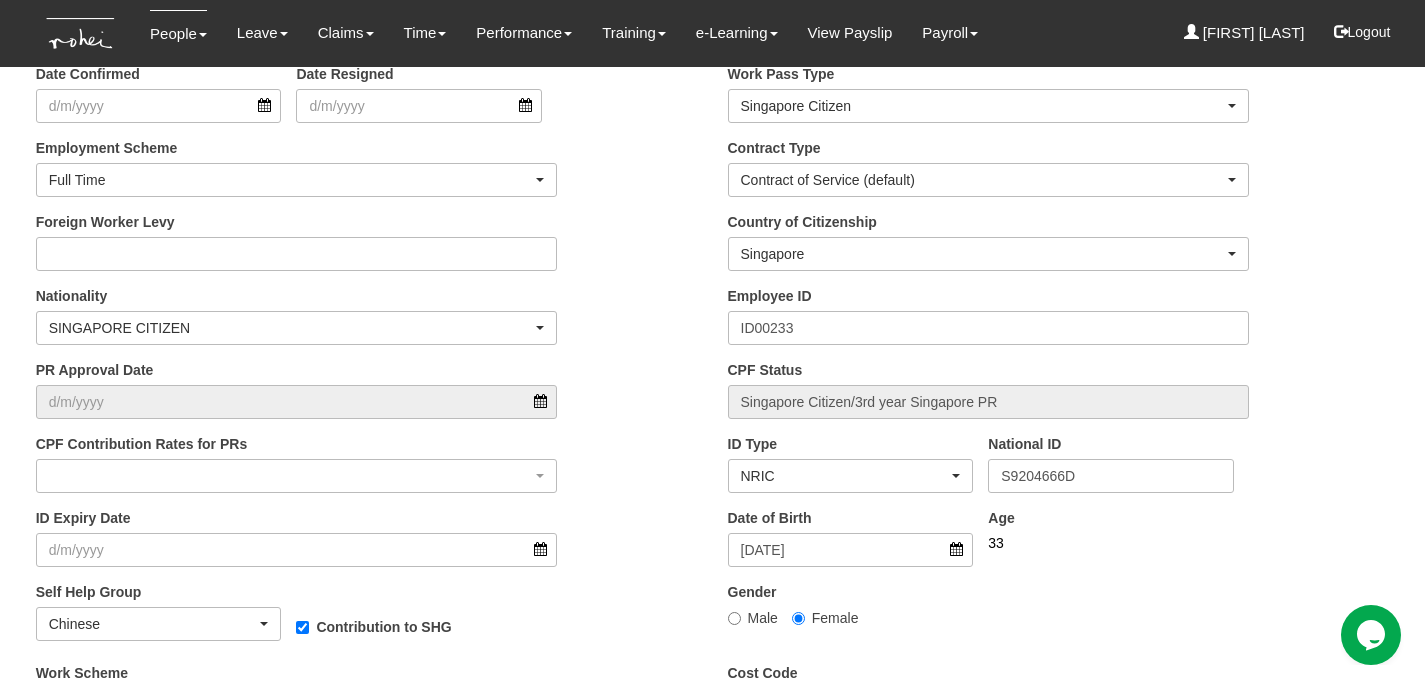 scroll, scrollTop: 638, scrollLeft: 0, axis: vertical 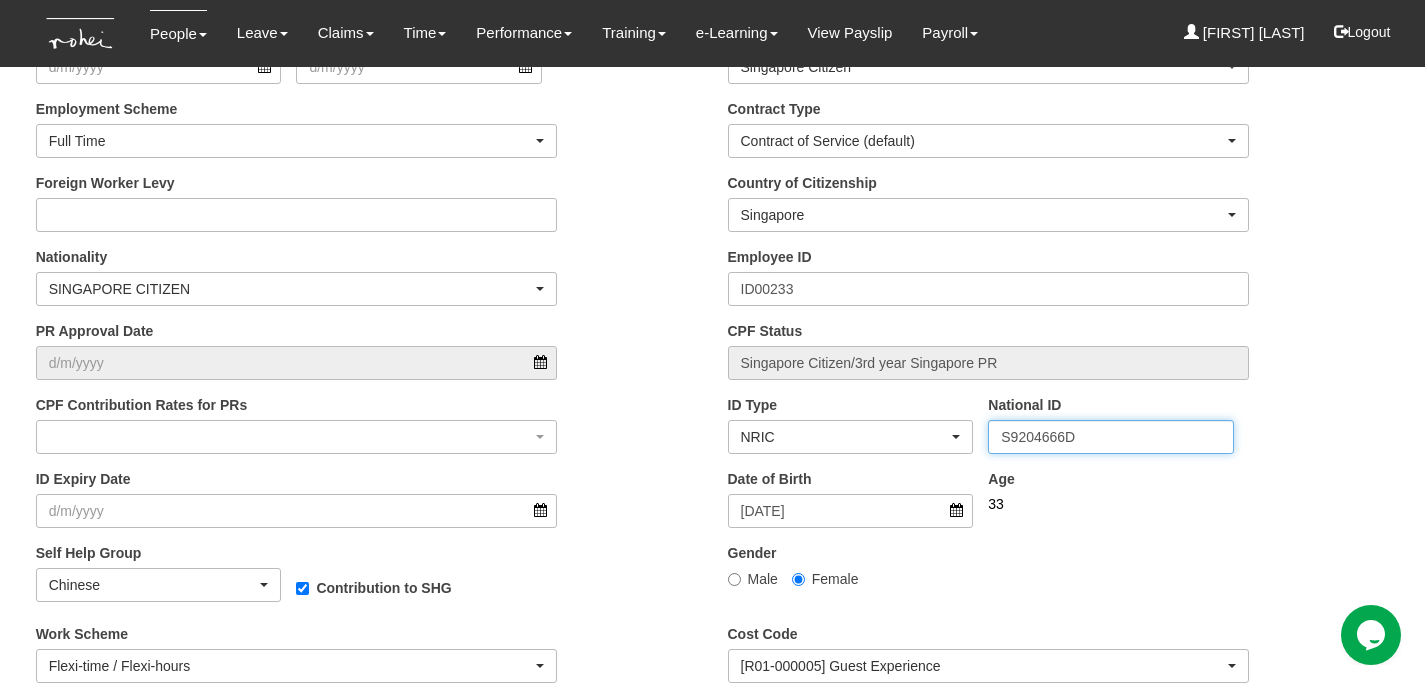 drag, startPoint x: 1081, startPoint y: 438, endPoint x: 1039, endPoint y: 437, distance: 42.0119 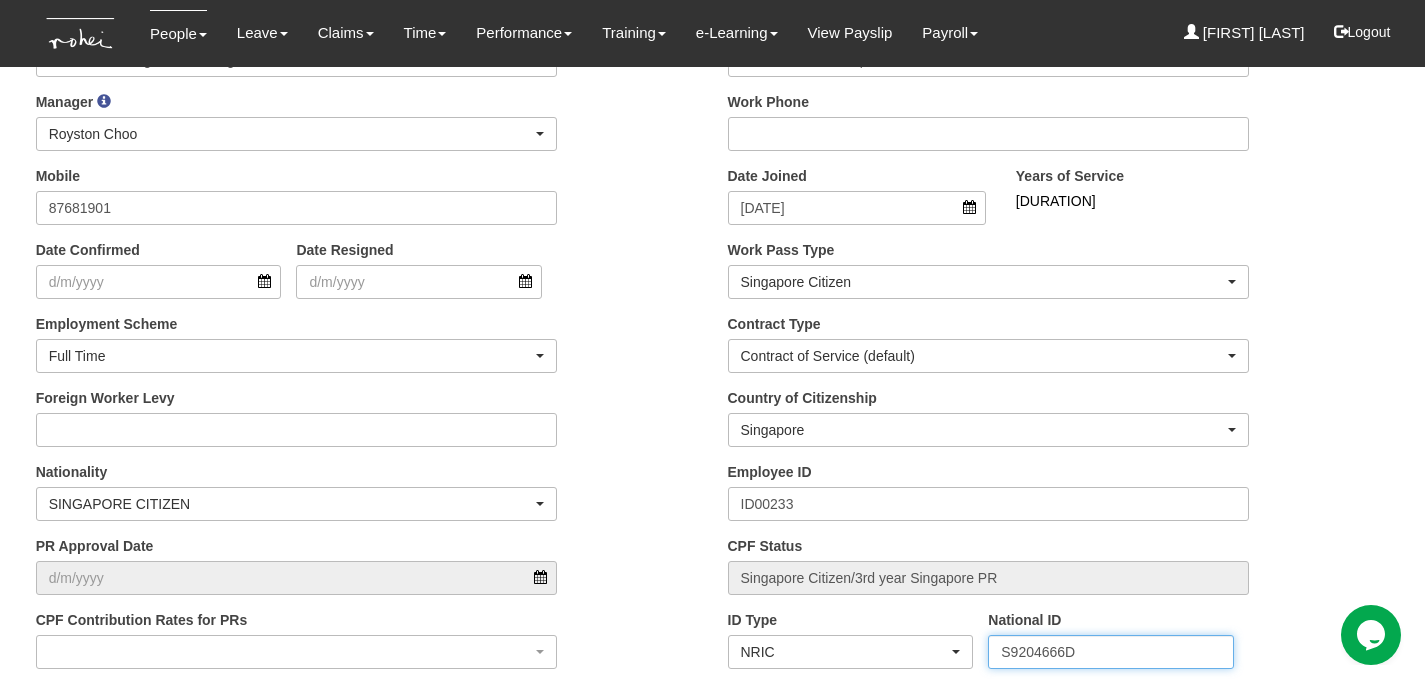 scroll, scrollTop: 402, scrollLeft: 0, axis: vertical 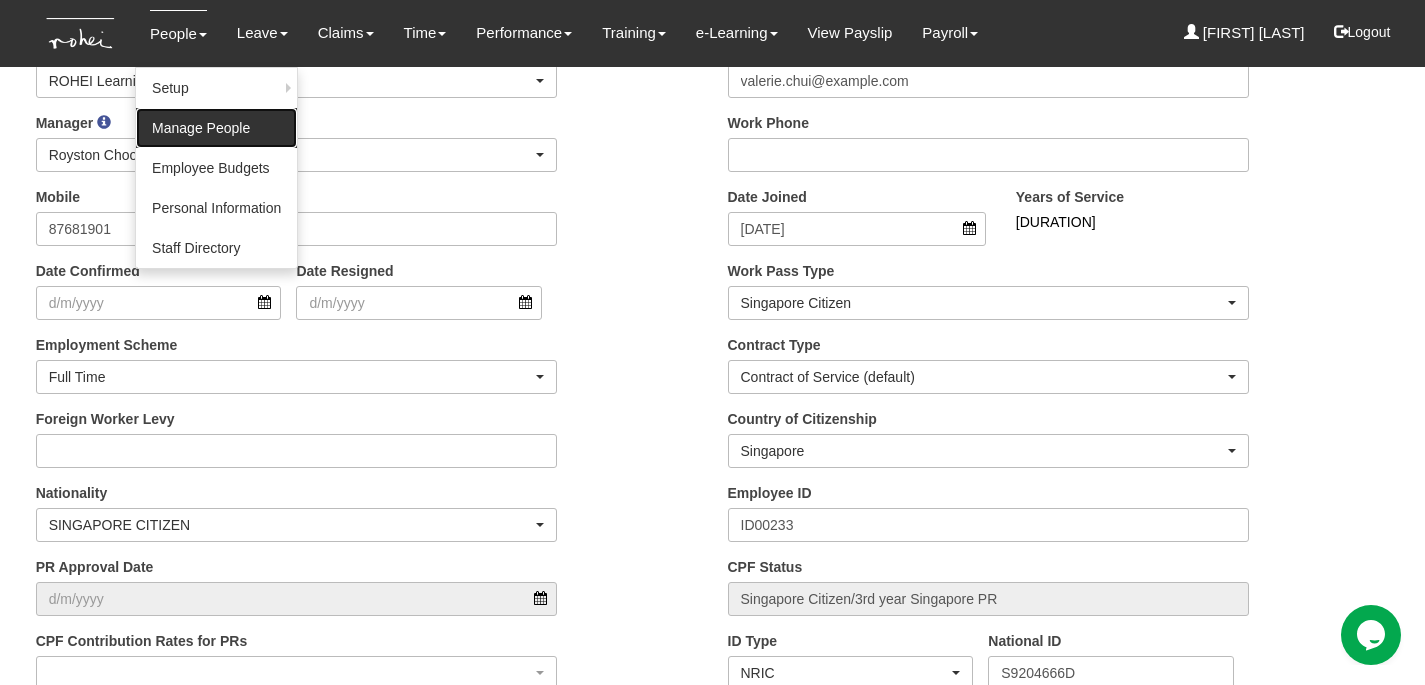 click on "Manage People" at bounding box center [216, 128] 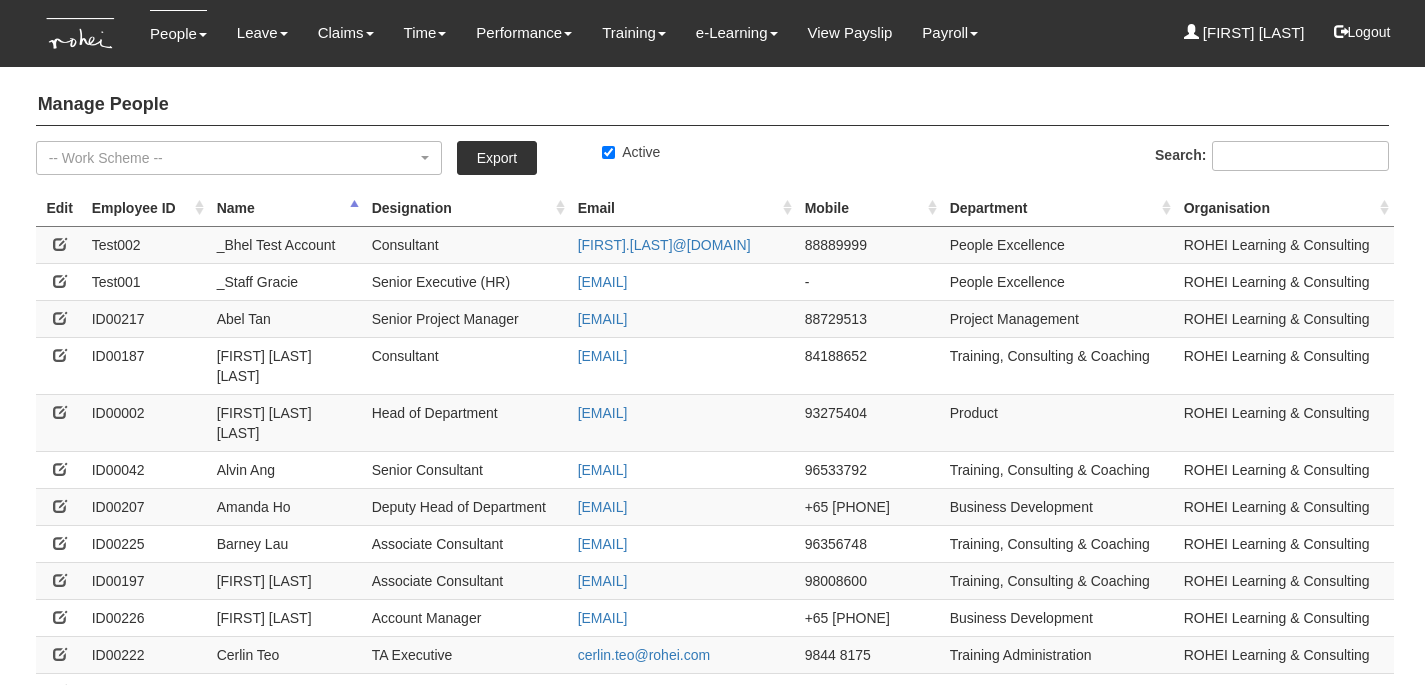 select on "50" 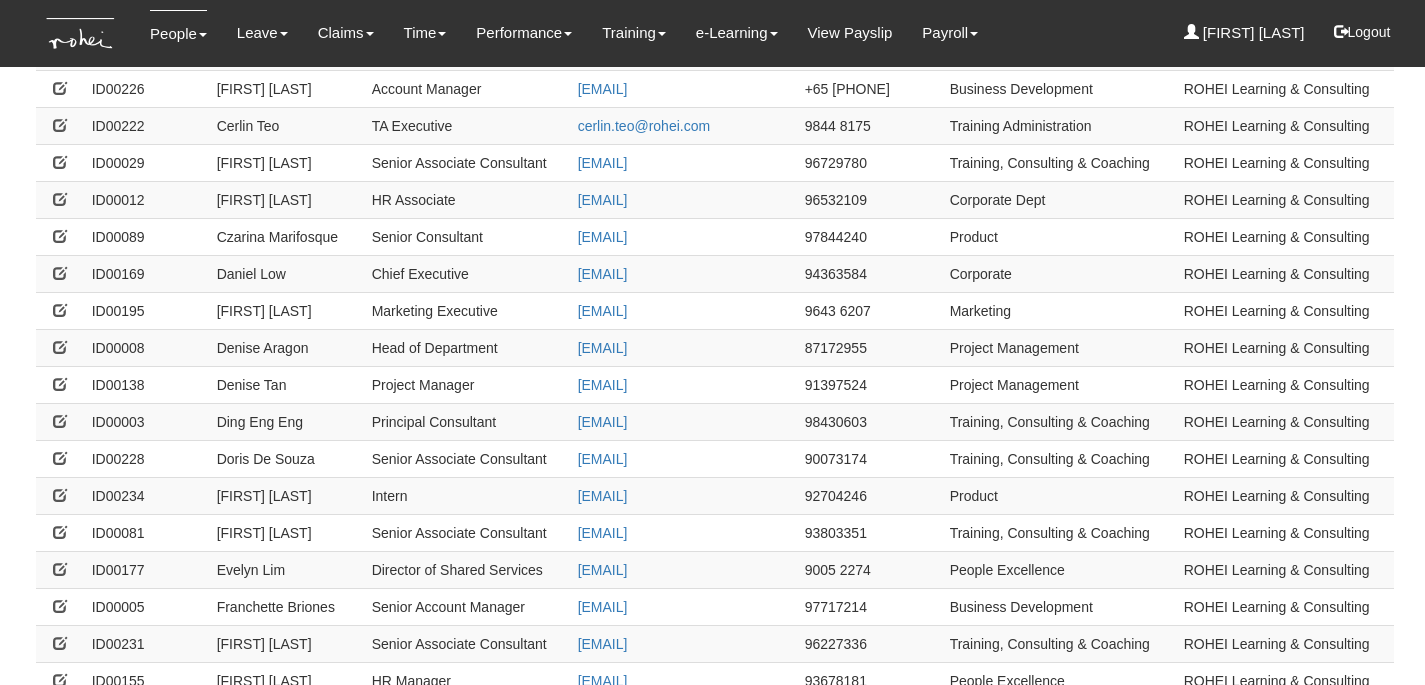 scroll, scrollTop: 758, scrollLeft: 0, axis: vertical 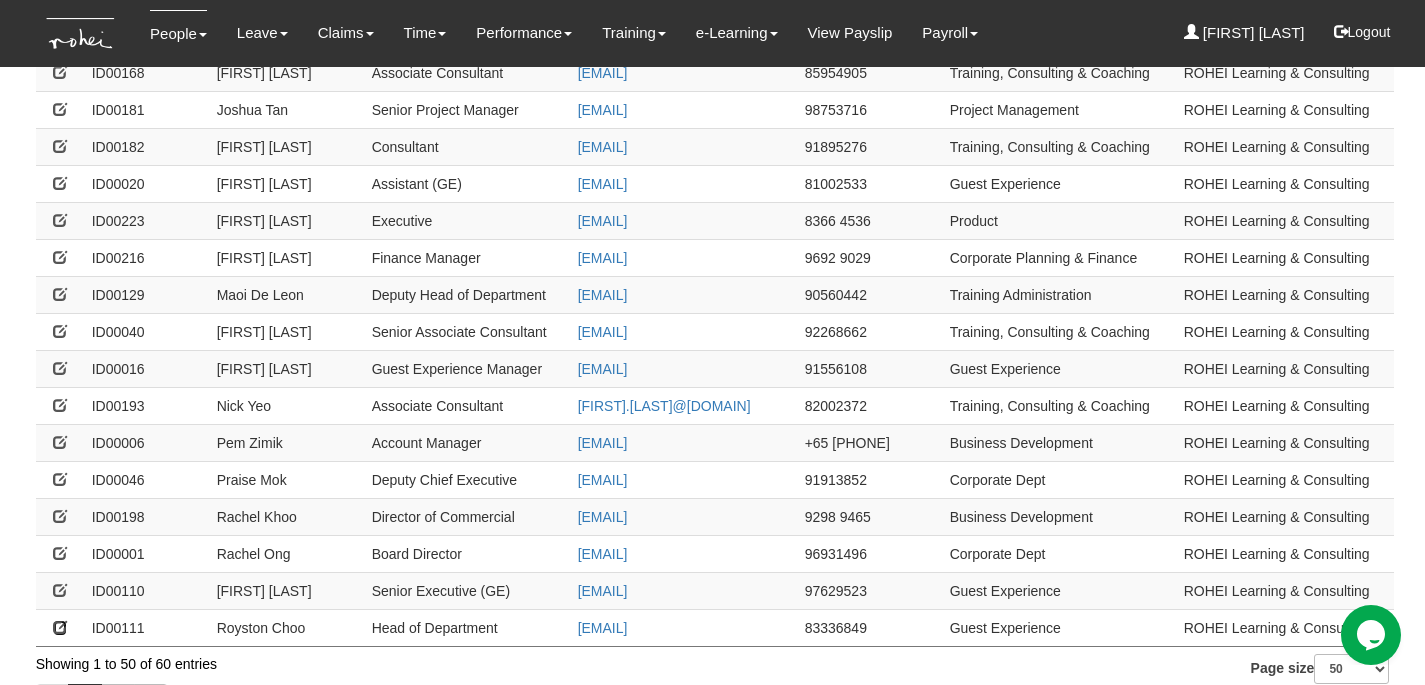 click at bounding box center (60, 627) 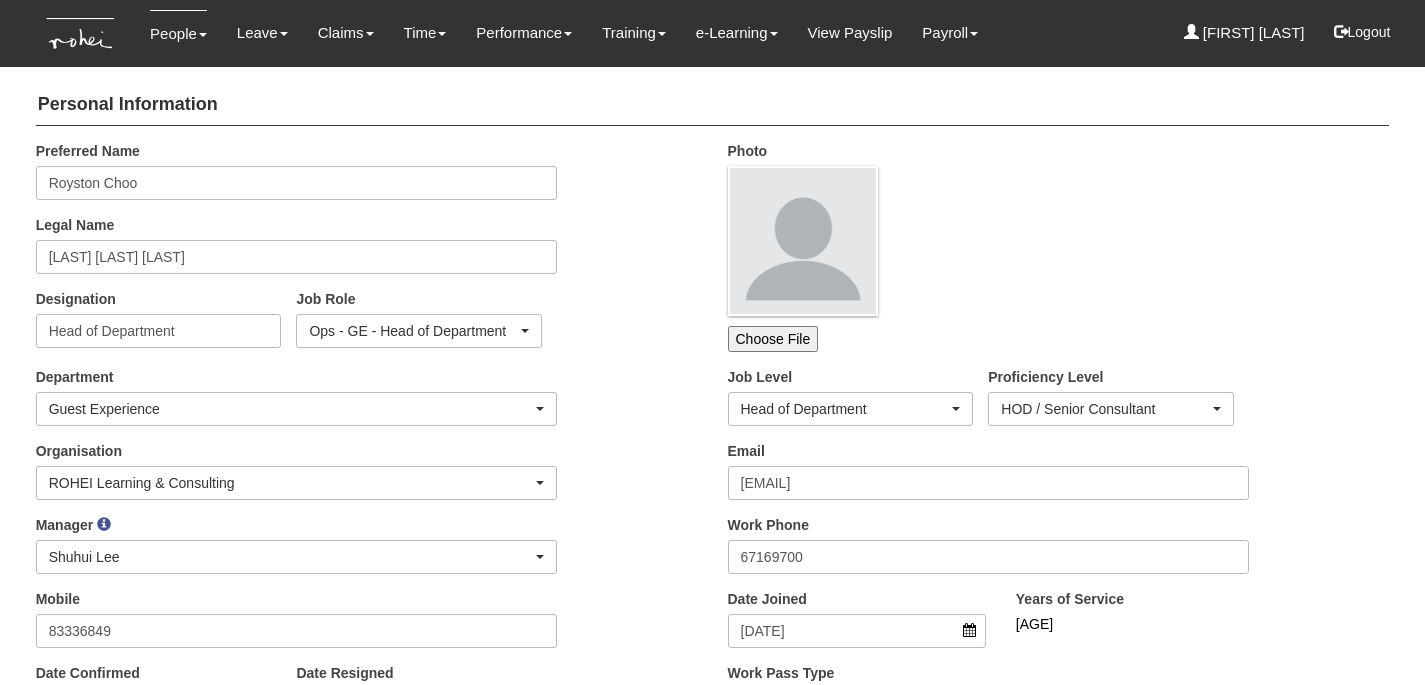 scroll, scrollTop: 0, scrollLeft: 0, axis: both 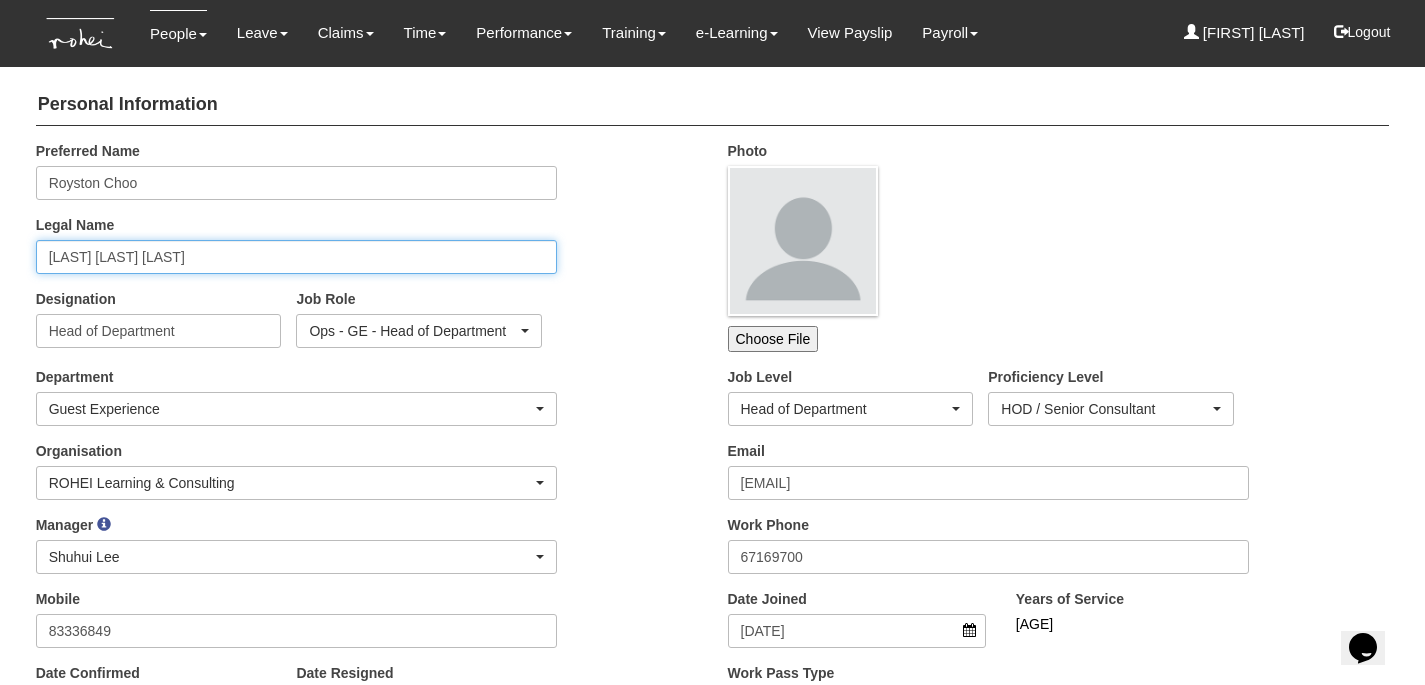 click on "[FIRST] [LAST] [FIRST]" at bounding box center [297, 257] 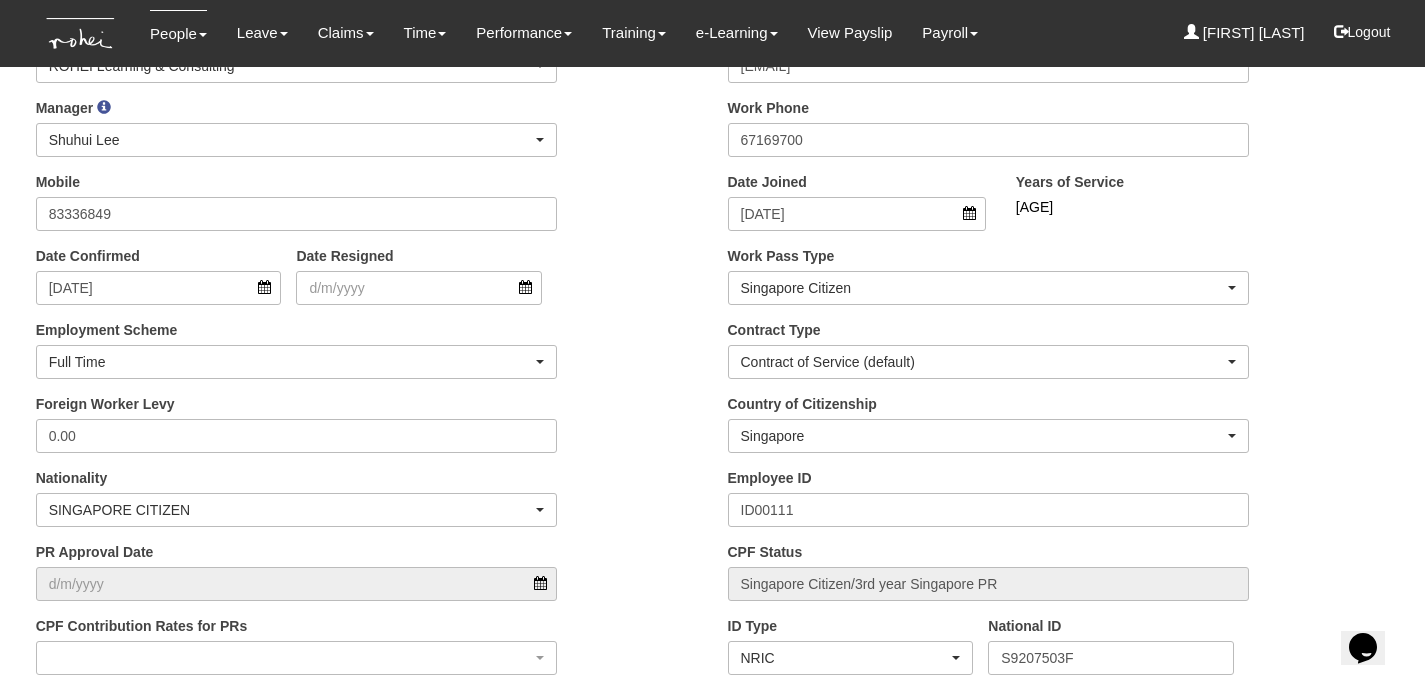 scroll, scrollTop: 633, scrollLeft: 0, axis: vertical 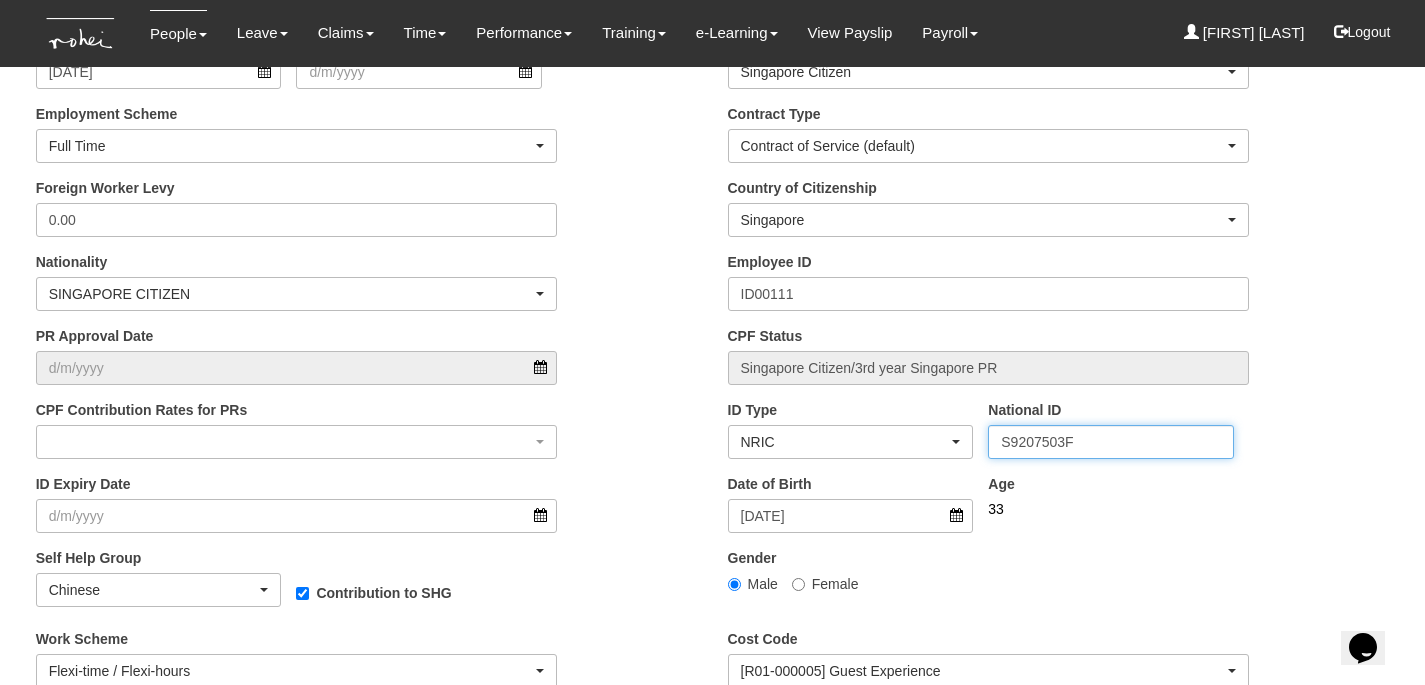 click on "S9207503F" at bounding box center [1111, 442] 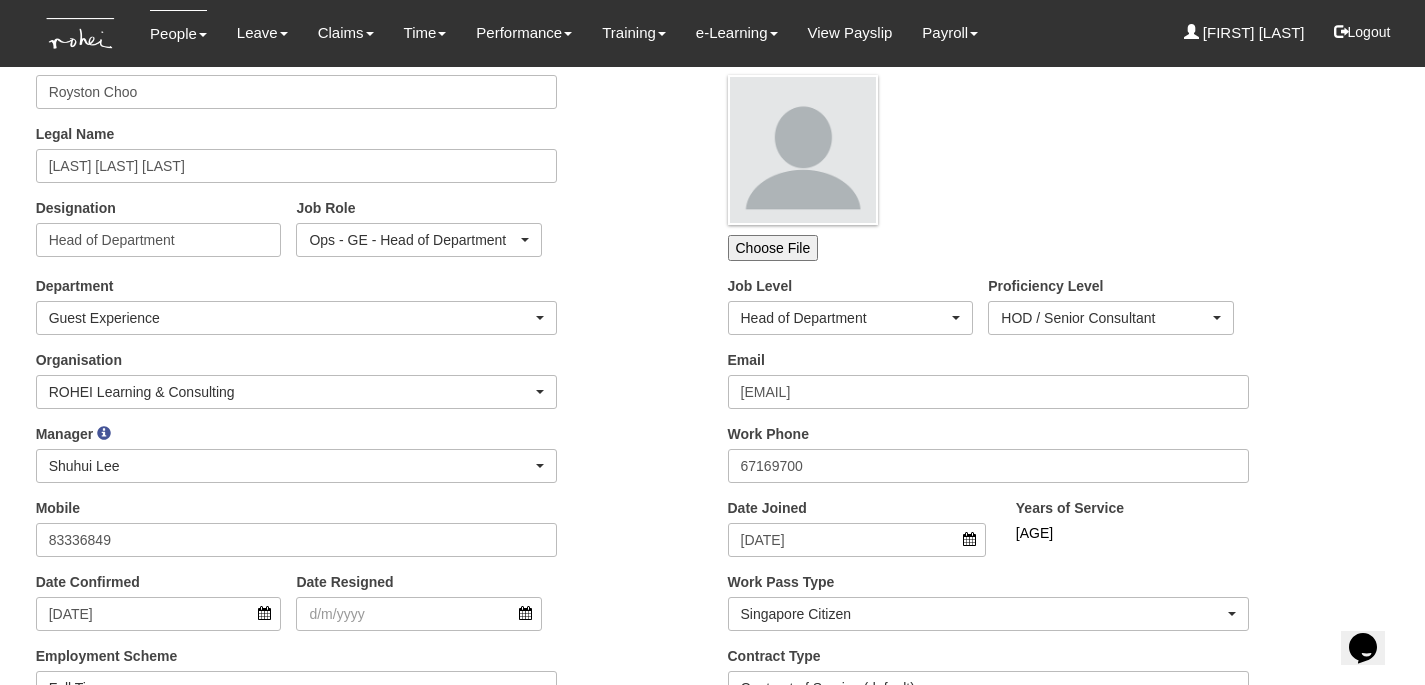 scroll, scrollTop: 0, scrollLeft: 0, axis: both 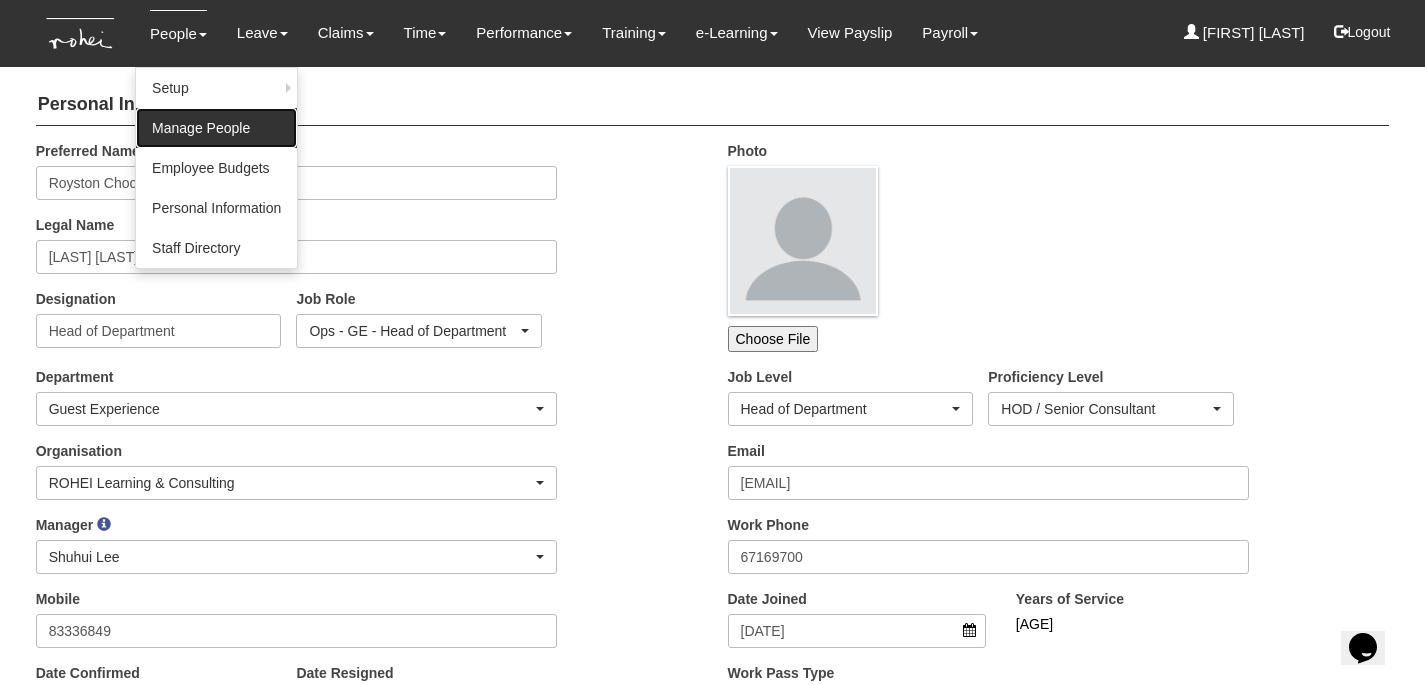 click on "Manage People" at bounding box center (216, 128) 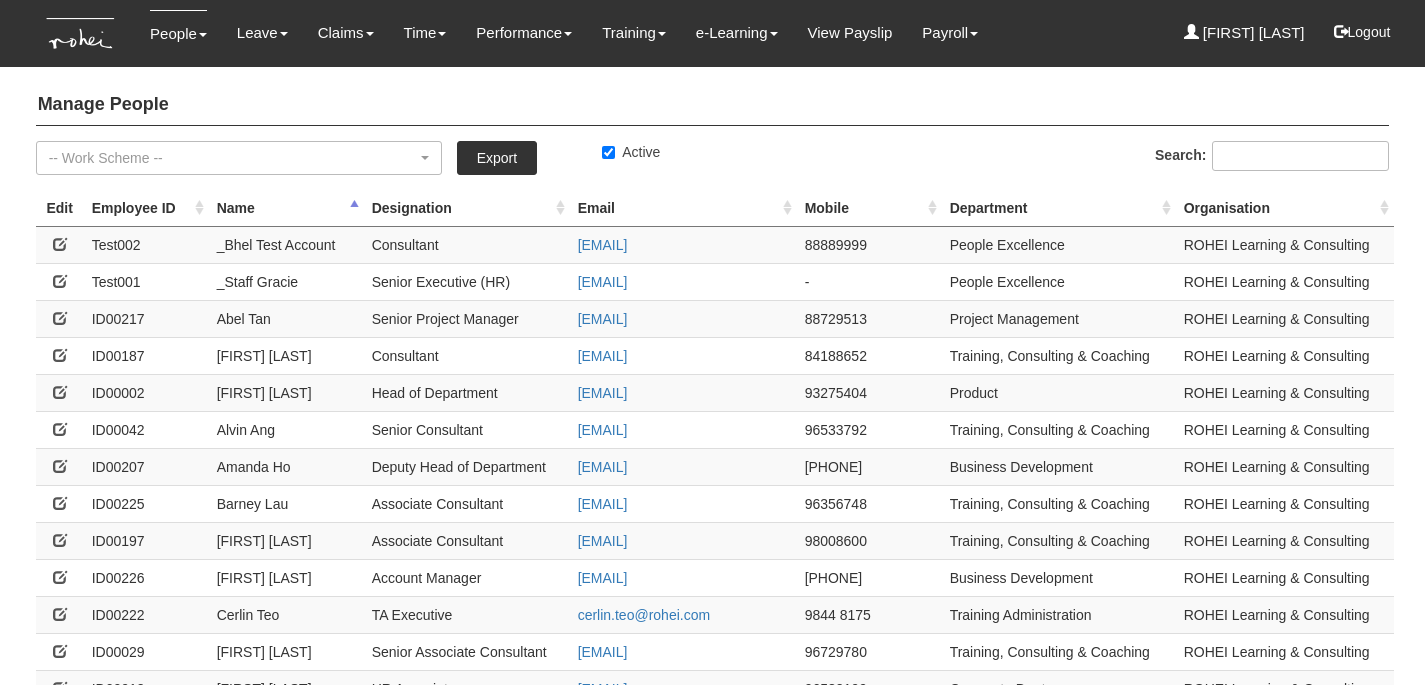 select on "50" 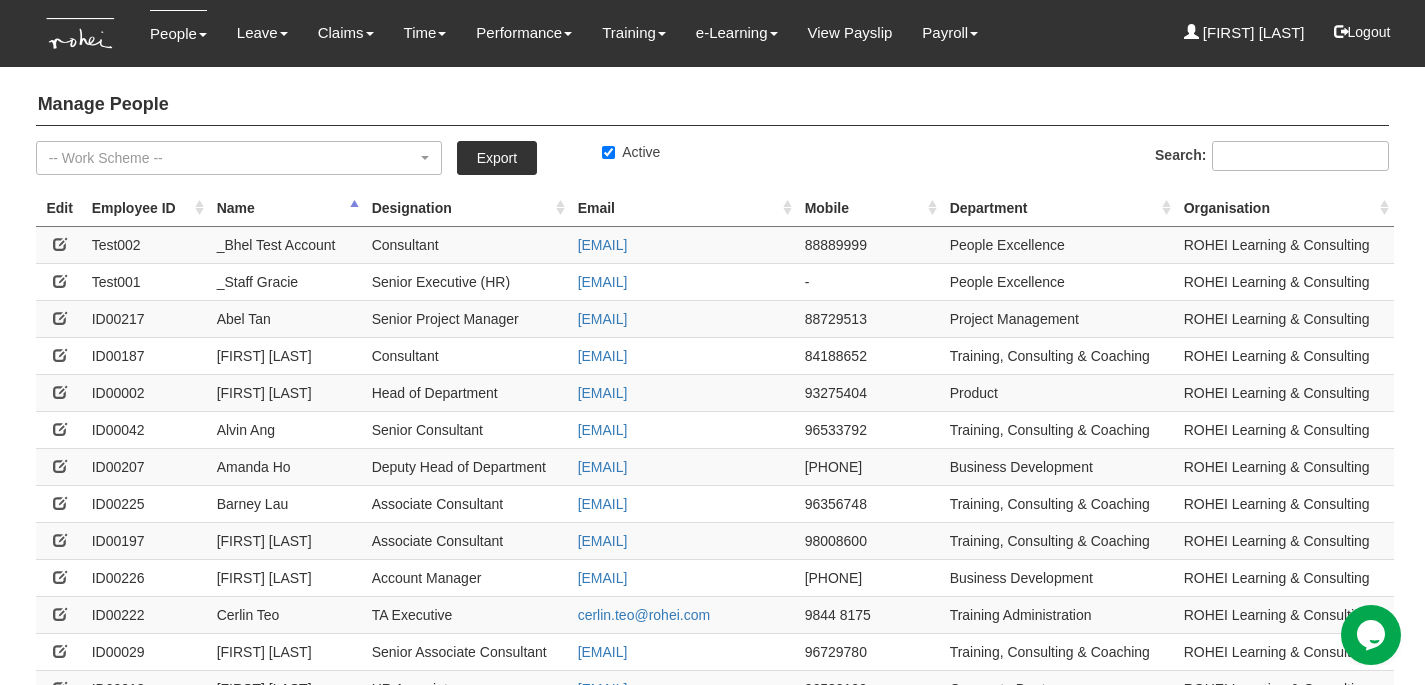 scroll, scrollTop: 0, scrollLeft: 0, axis: both 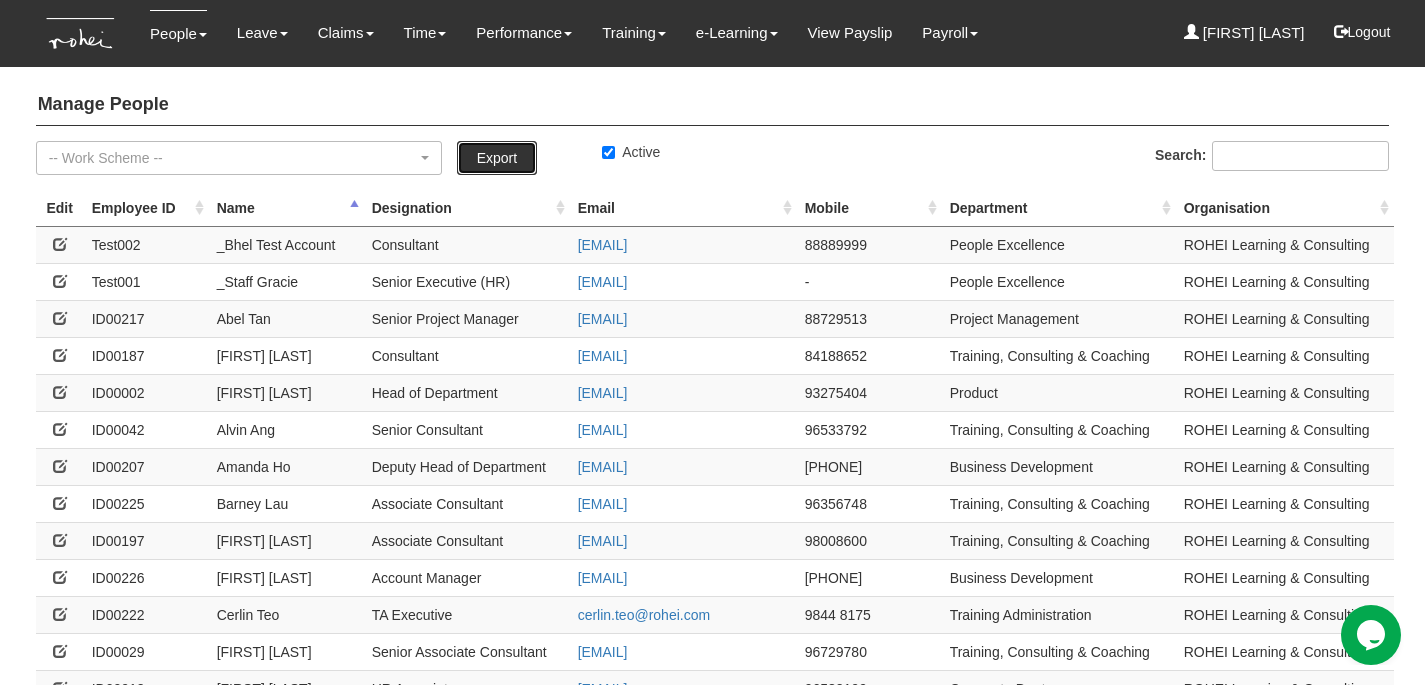 click on "Export" at bounding box center (497, 158) 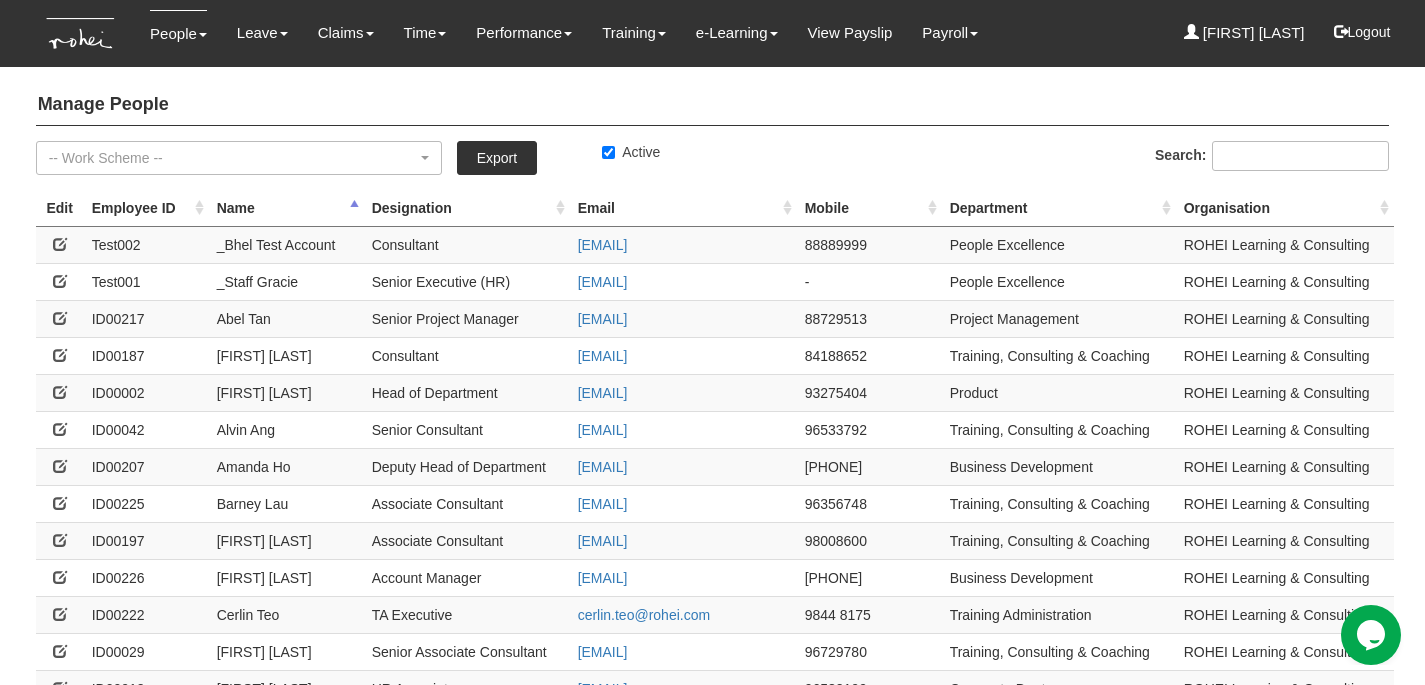 click on "-- Work Scheme --
Compressed work schedule
Flexi-time / Flexi-hours
Annualised Hours
Job share
Part-time working
Telecommuting
Time off in lieu
Associate
Reduced Work Load
-- Work Scheme --
Export
Active" at bounding box center [472, 165] 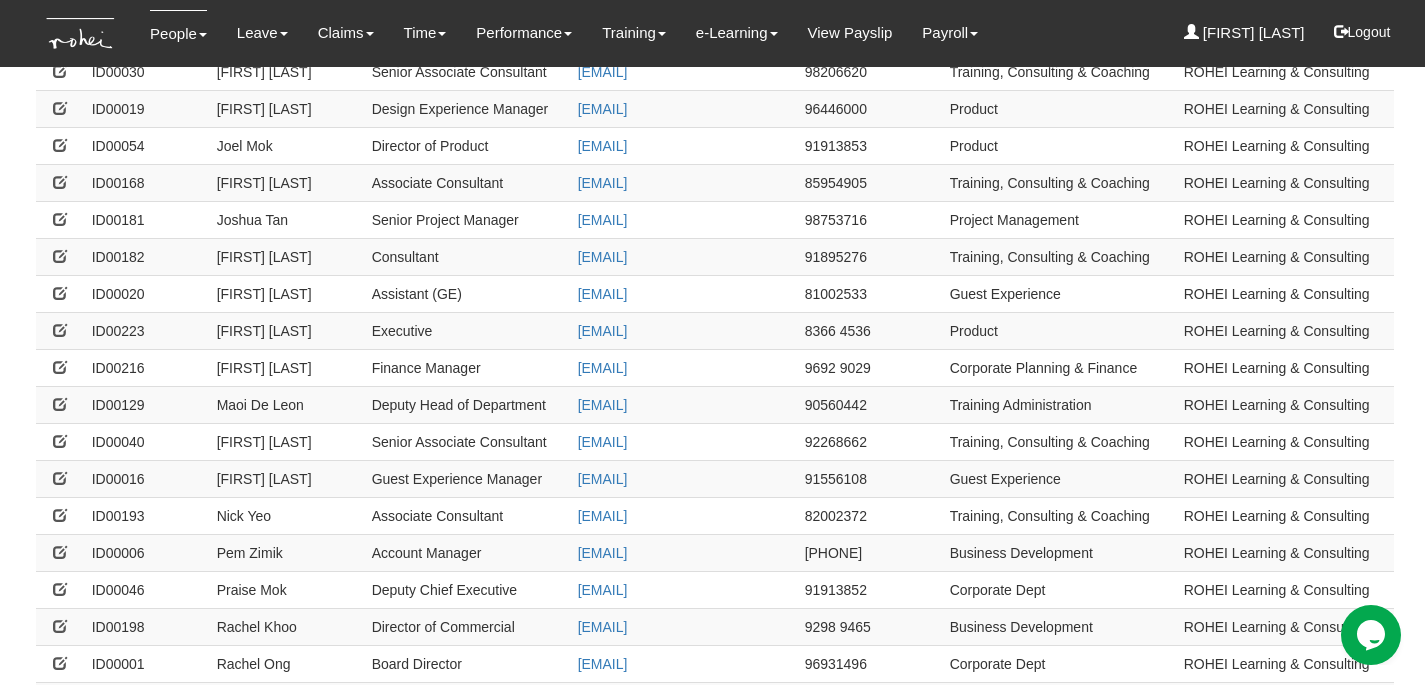 scroll, scrollTop: 1470, scrollLeft: 0, axis: vertical 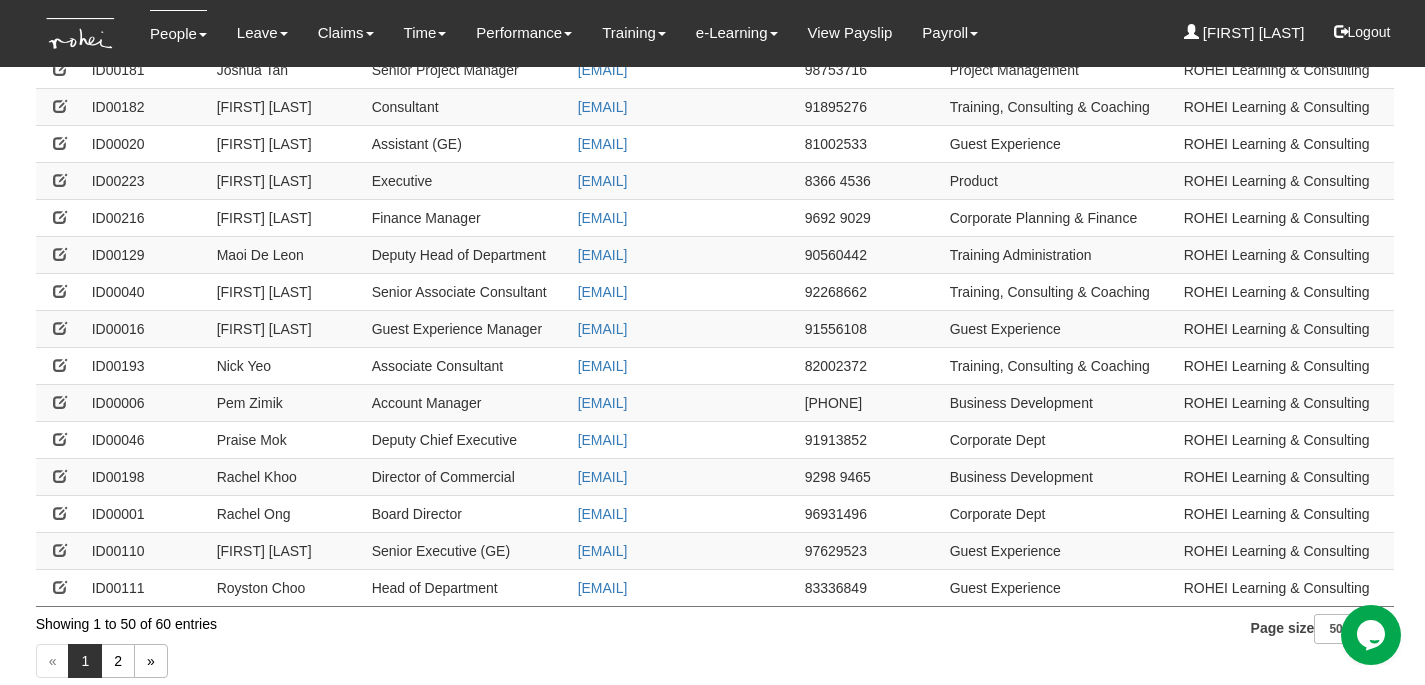 click on "« 1 2 »" at bounding box center (713, 663) 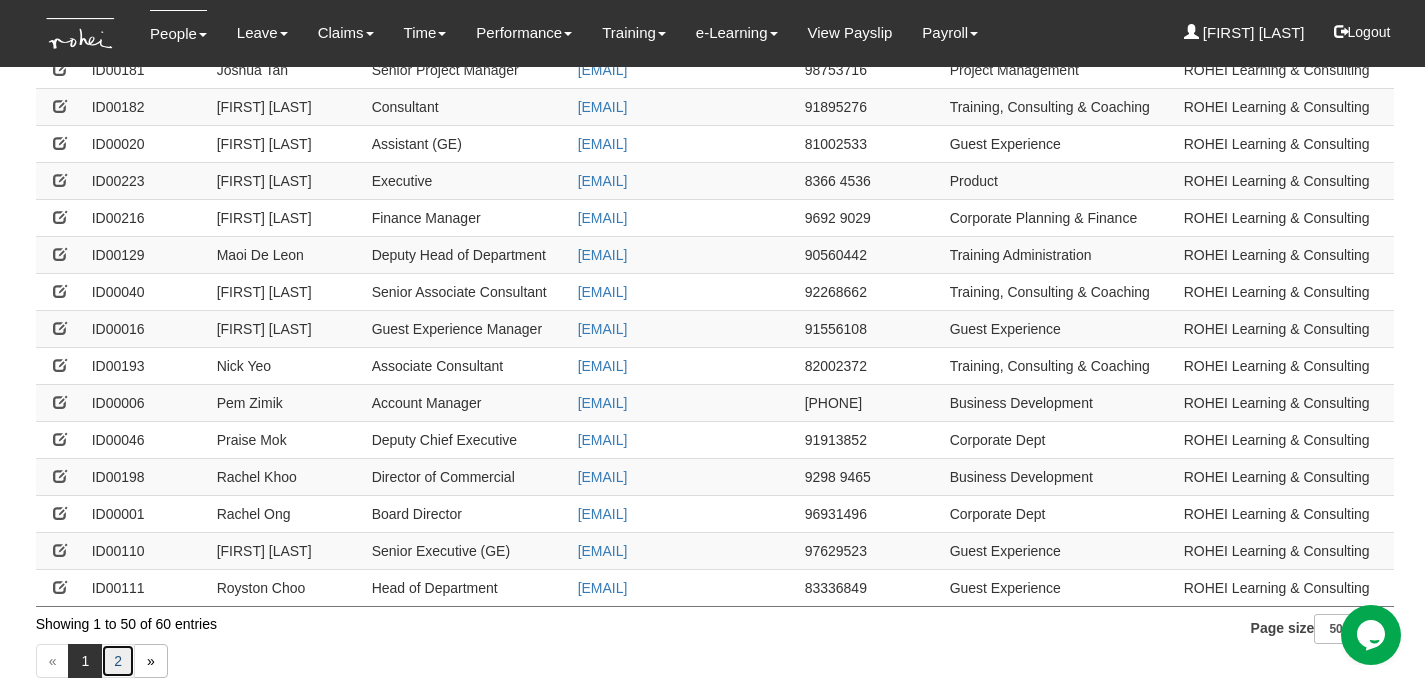 click on "2" at bounding box center [118, 661] 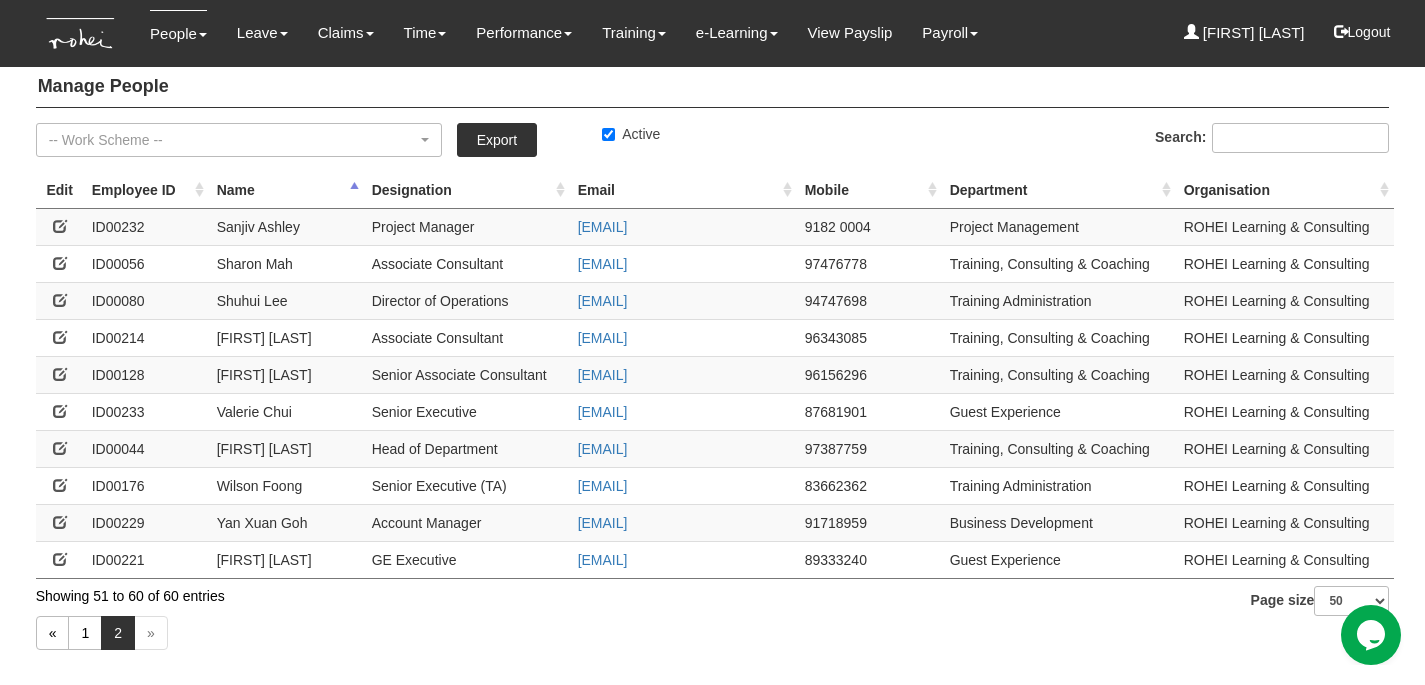 scroll, scrollTop: 10, scrollLeft: 0, axis: vertical 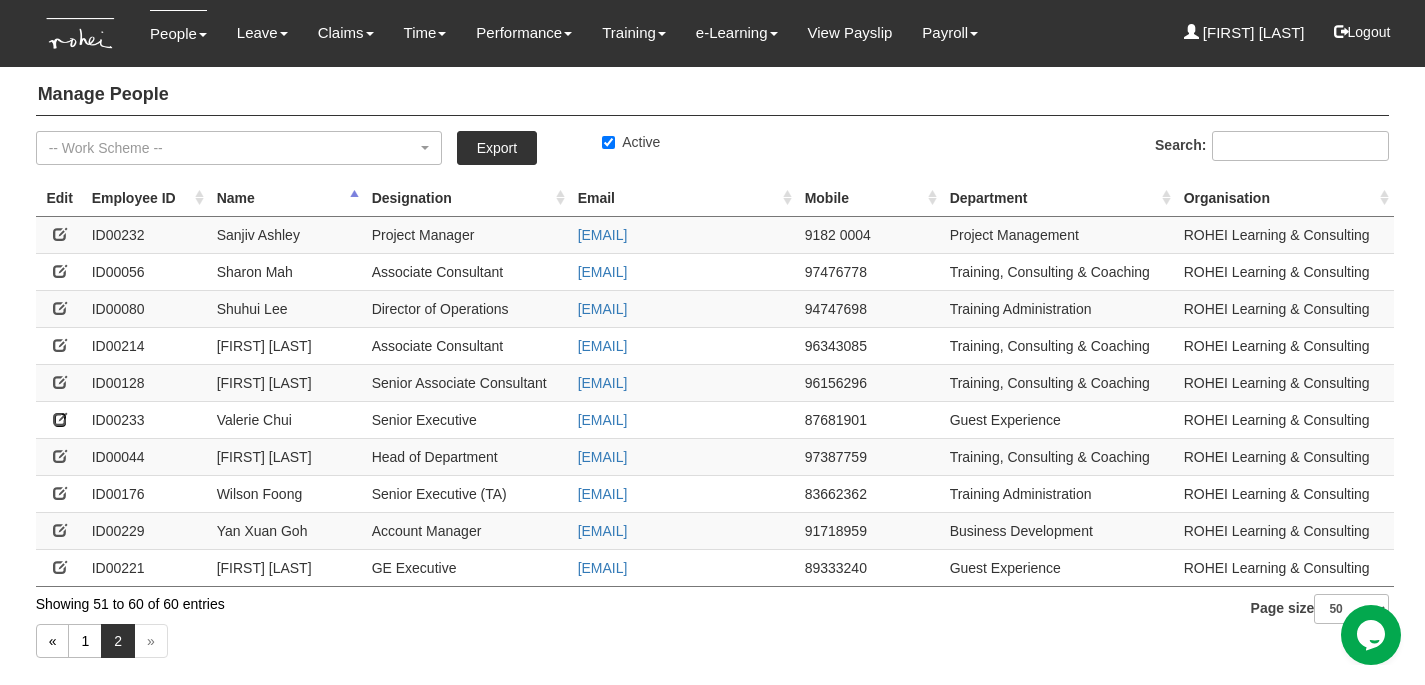 click at bounding box center [60, 419] 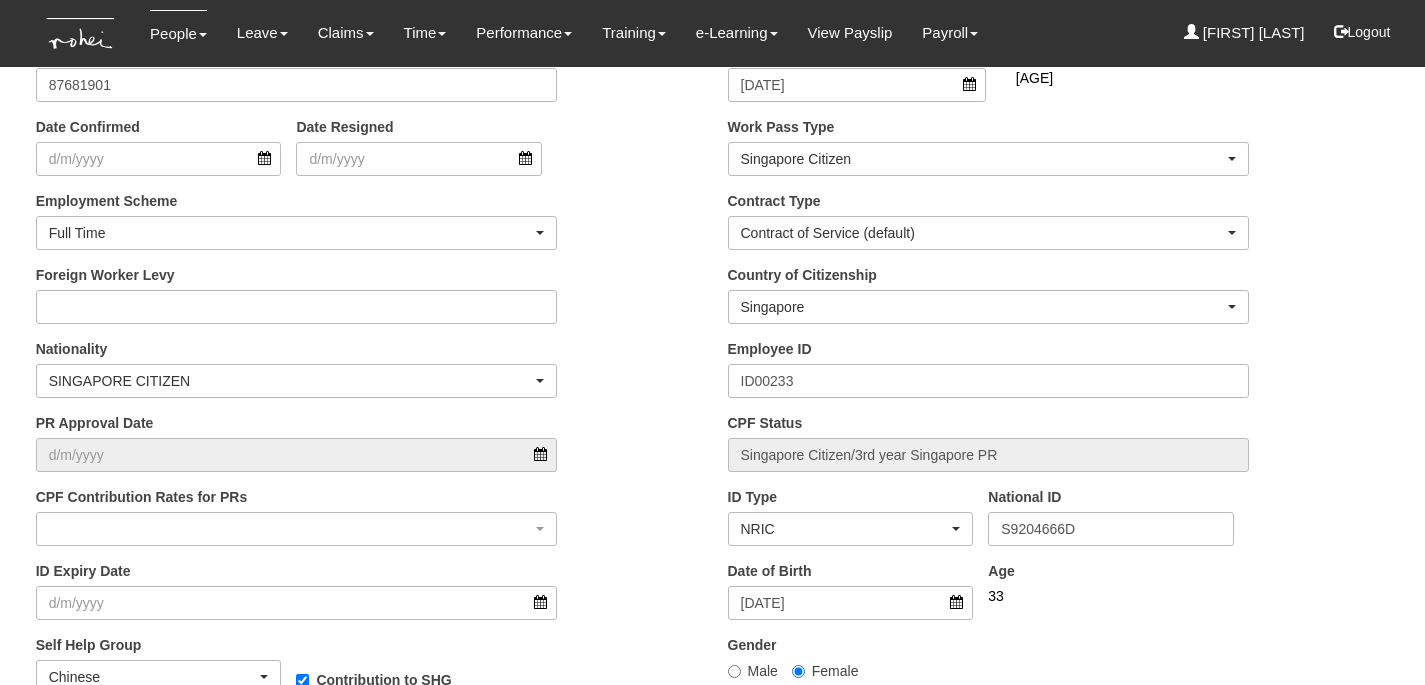 scroll, scrollTop: 605, scrollLeft: 0, axis: vertical 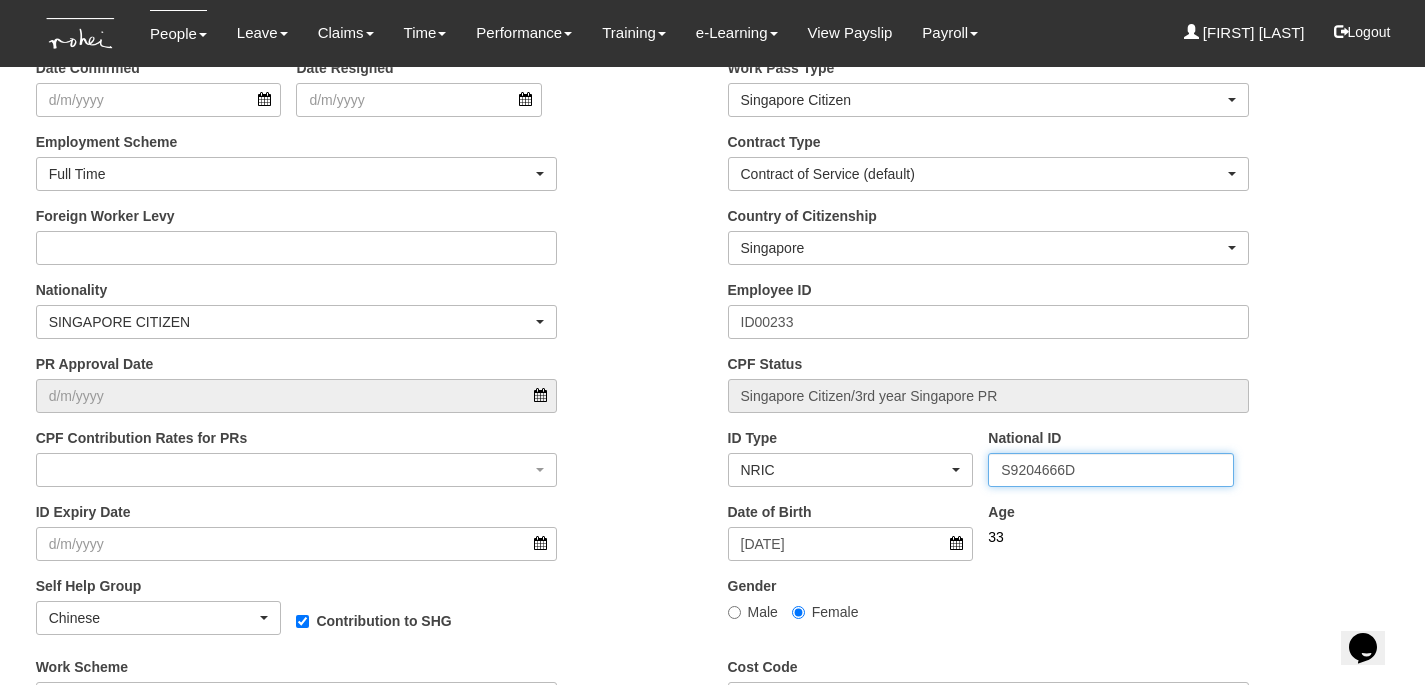 click on "S9204666D" at bounding box center (1111, 470) 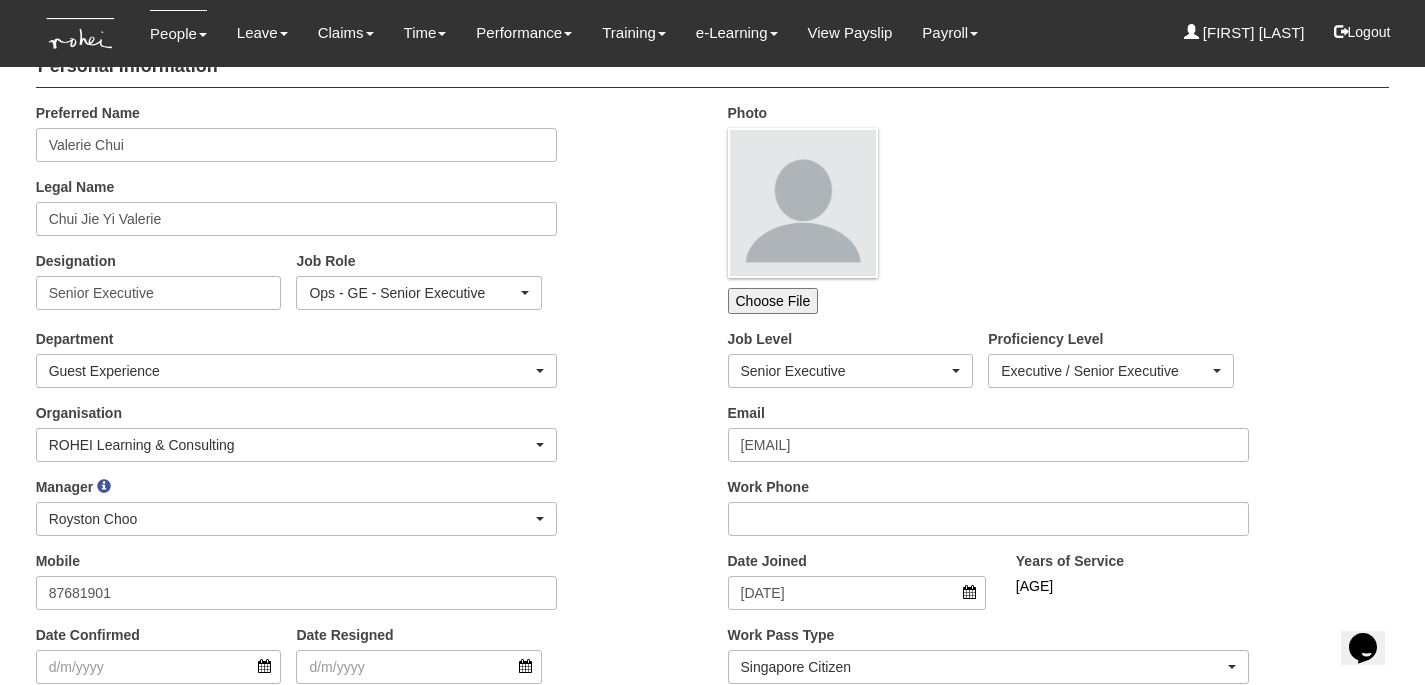 scroll, scrollTop: 0, scrollLeft: 0, axis: both 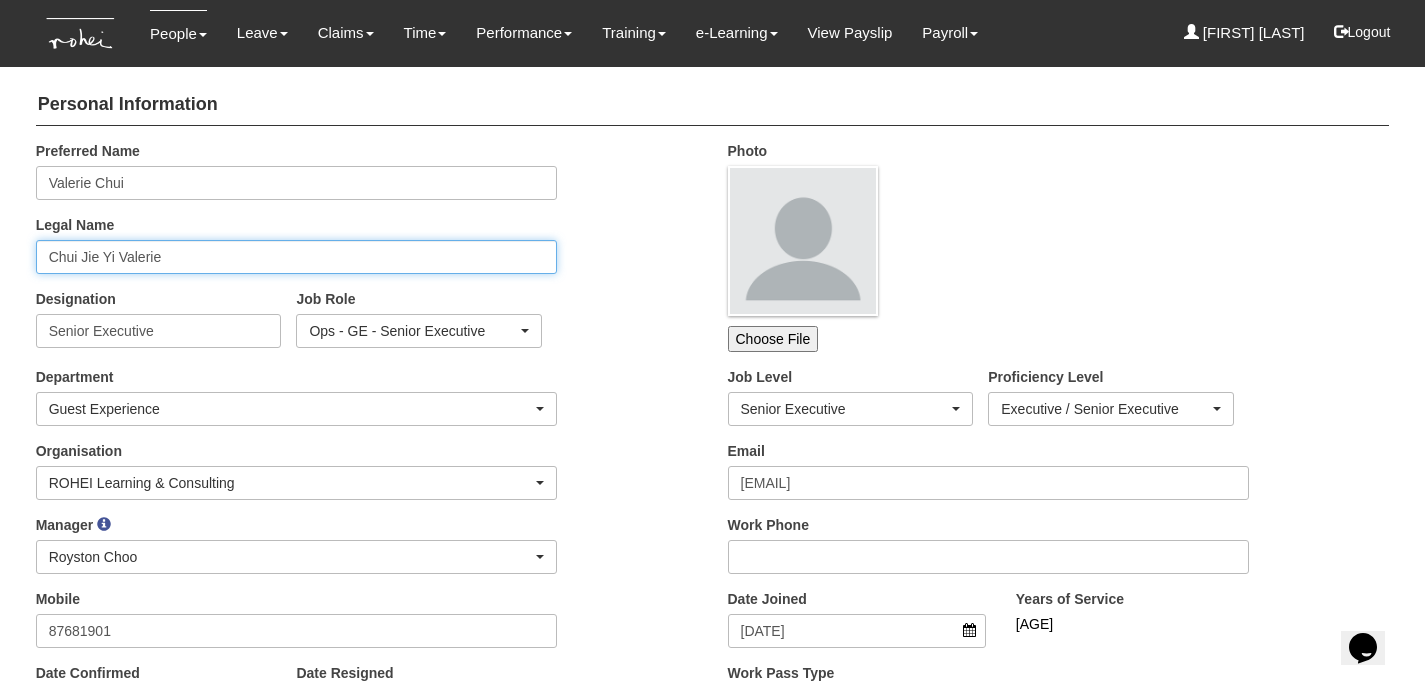 click on "Chui Jie Yi Valerie" at bounding box center (297, 257) 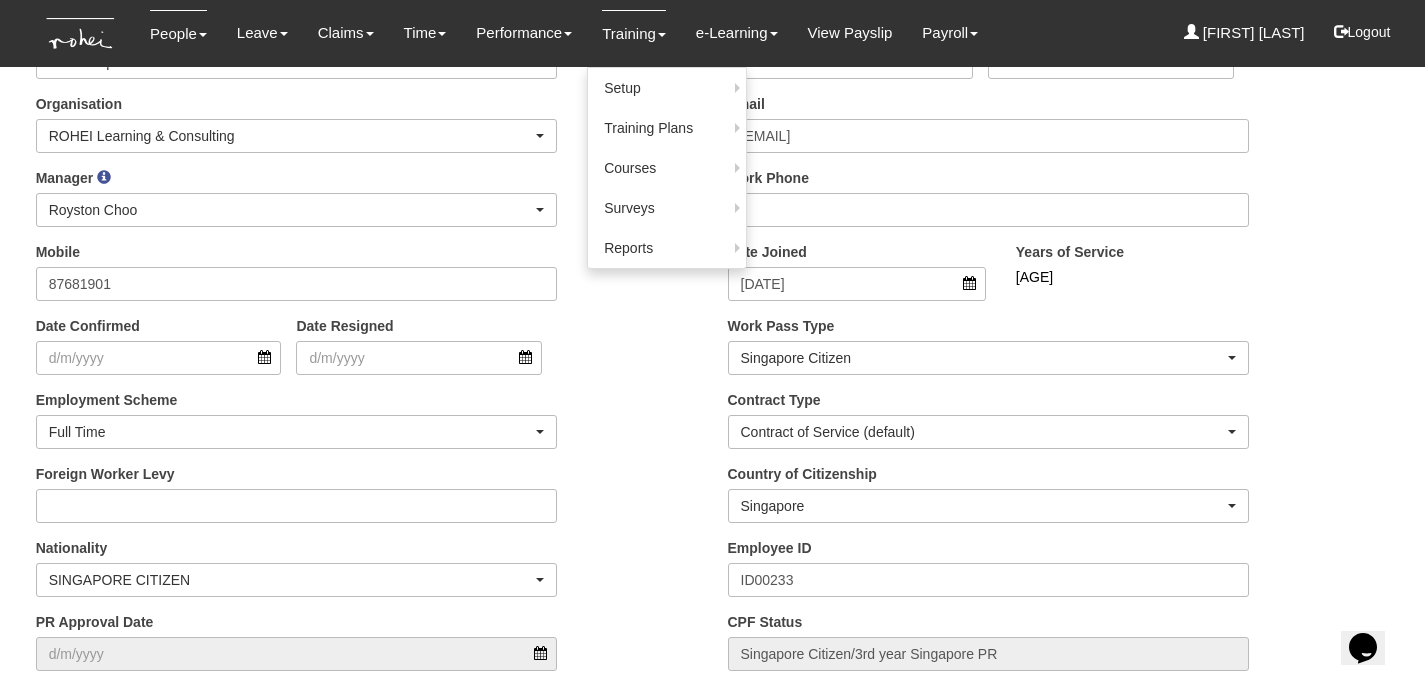 scroll, scrollTop: 344, scrollLeft: 0, axis: vertical 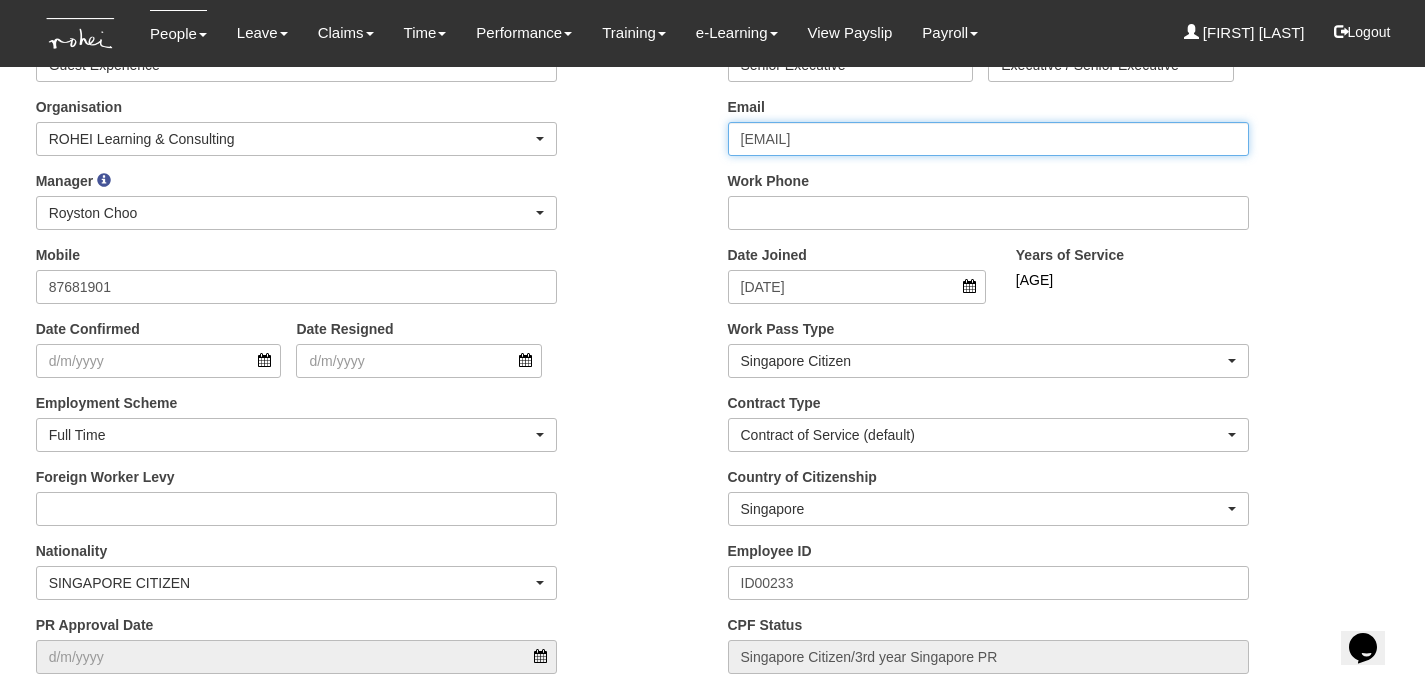 click on "[EMAIL]" at bounding box center (989, 139) 